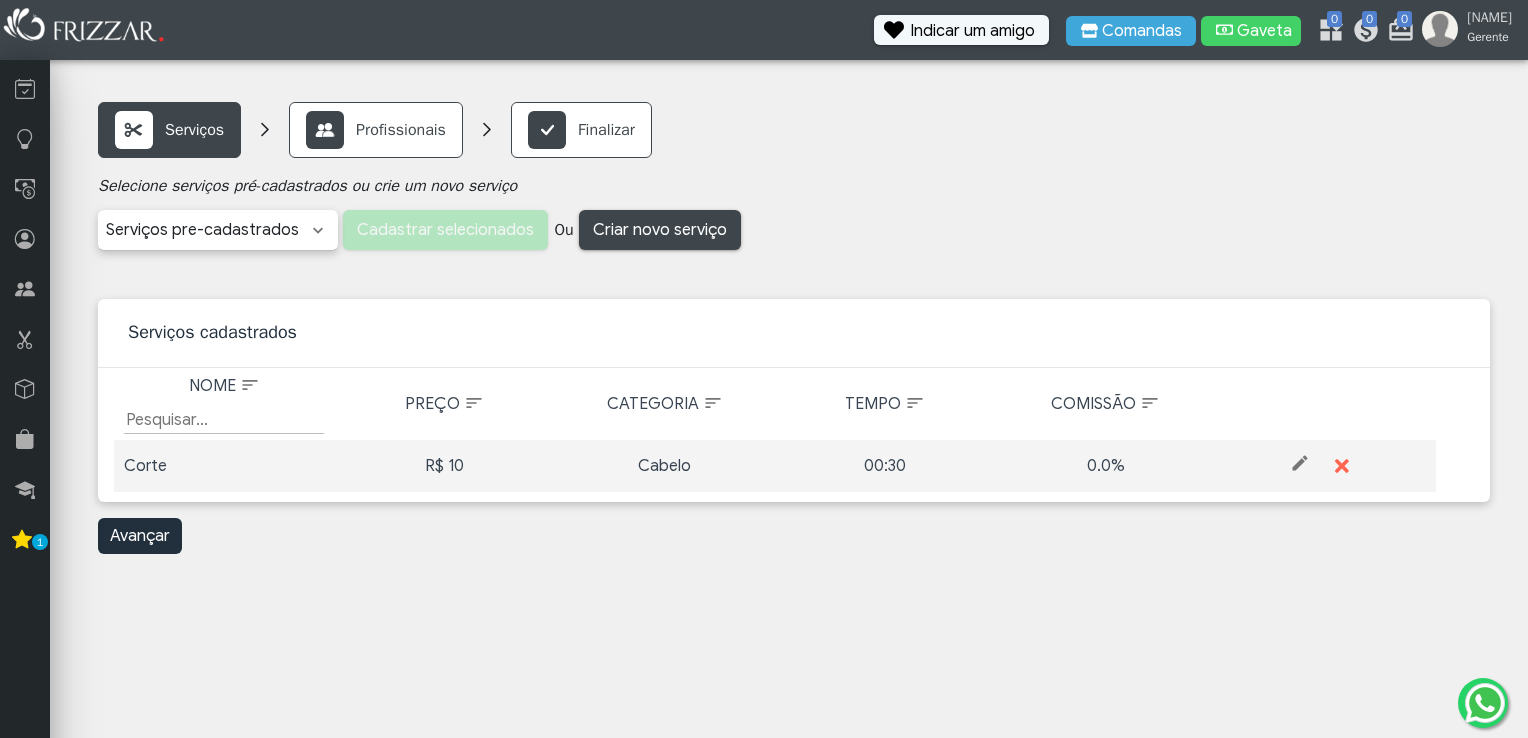 scroll, scrollTop: 0, scrollLeft: 0, axis: both 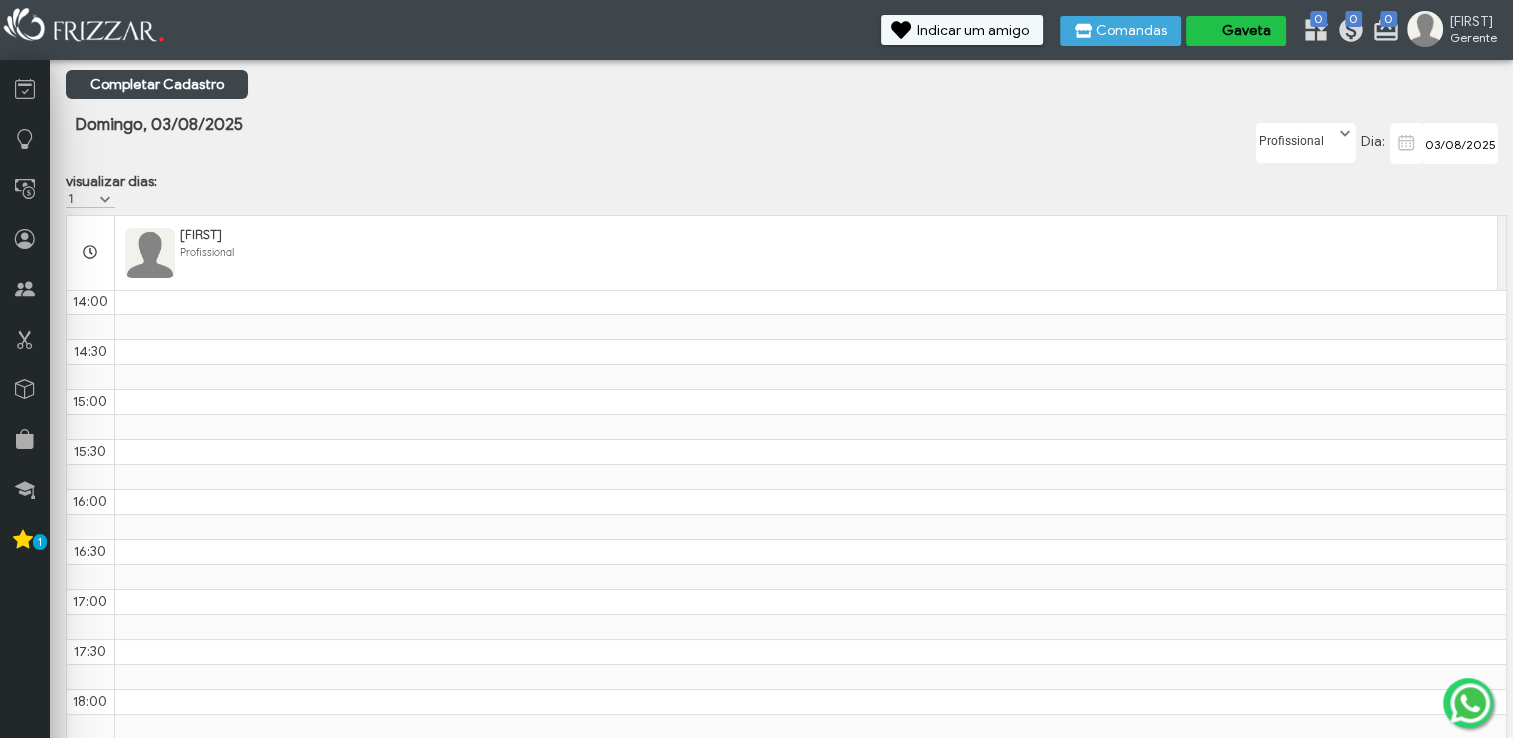 click 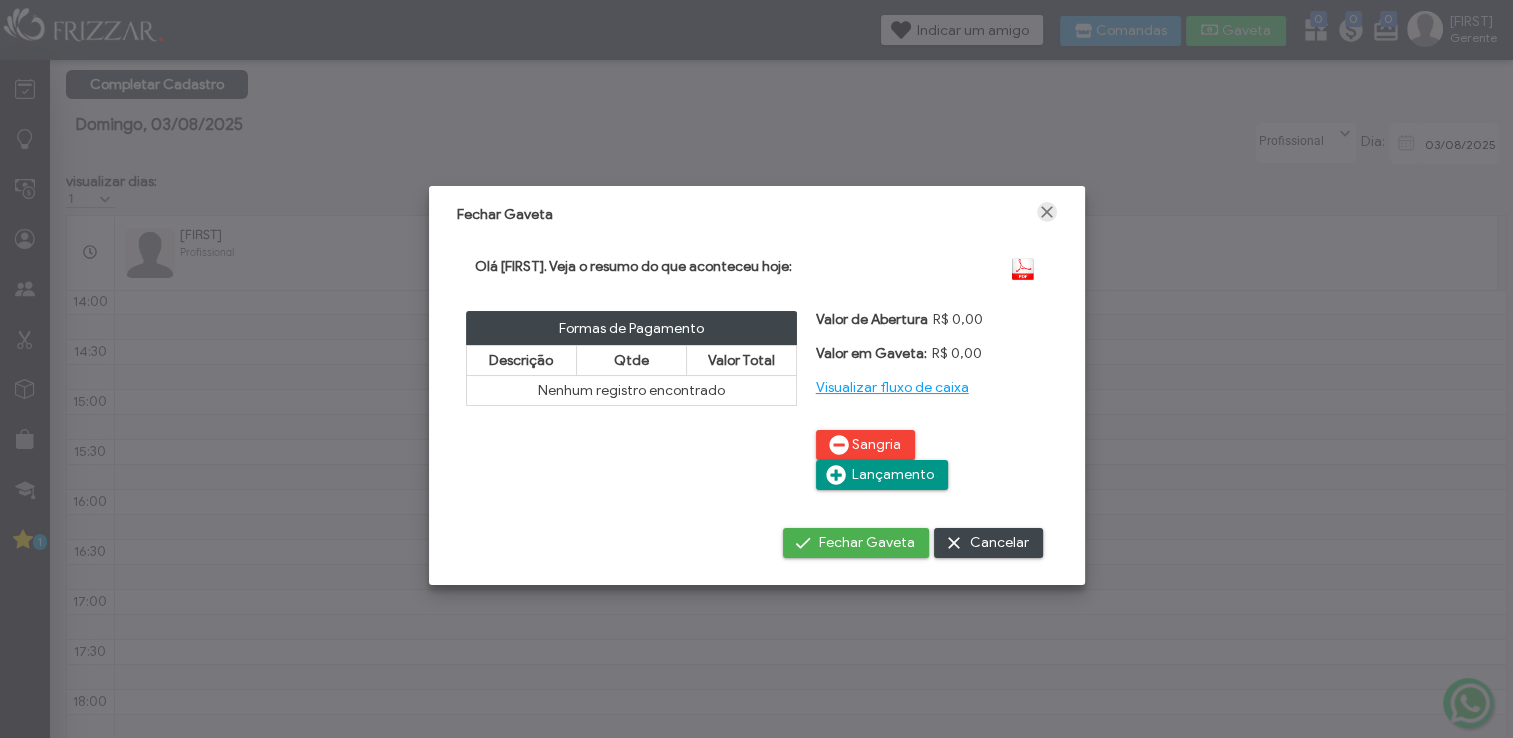 click at bounding box center (1047, 212) 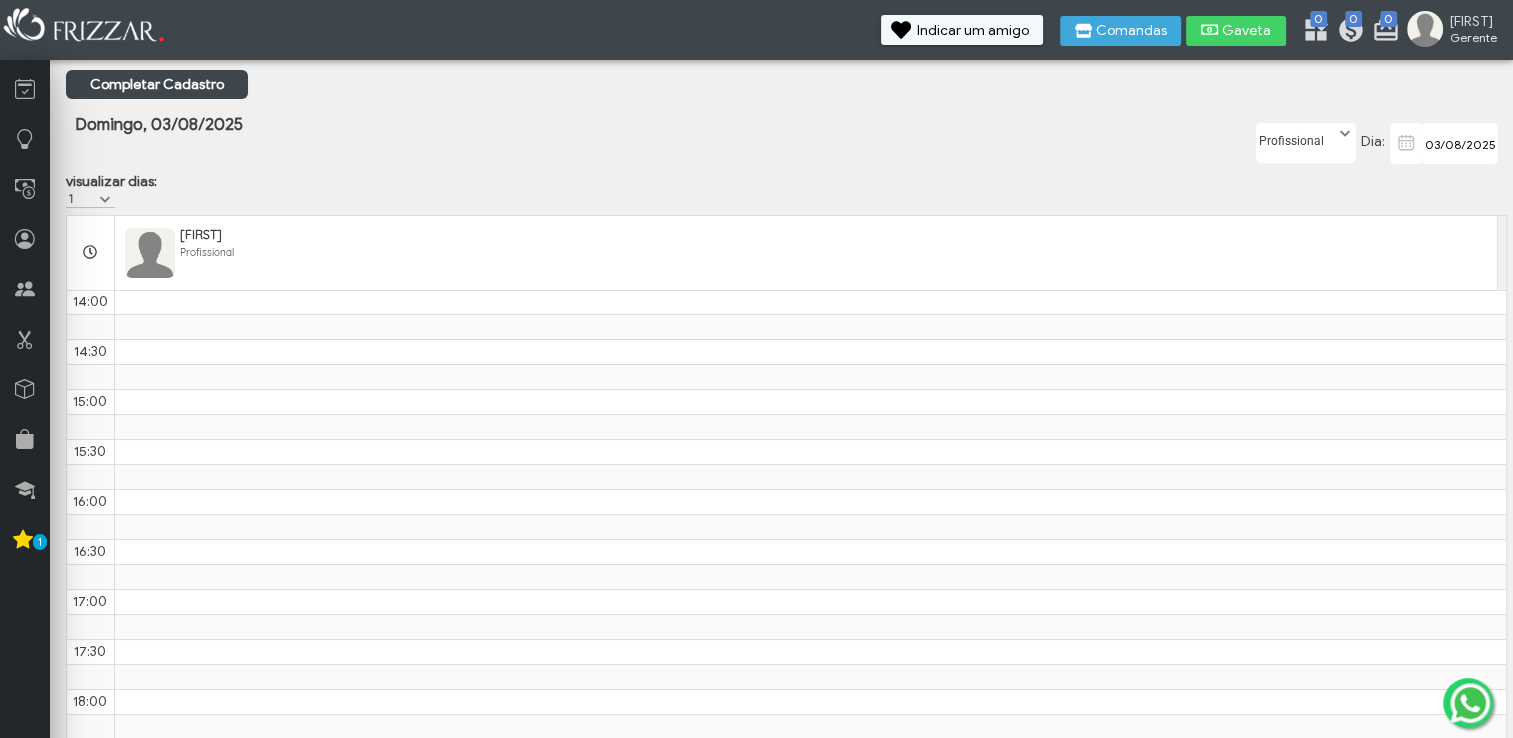 click at bounding box center [105, 200] 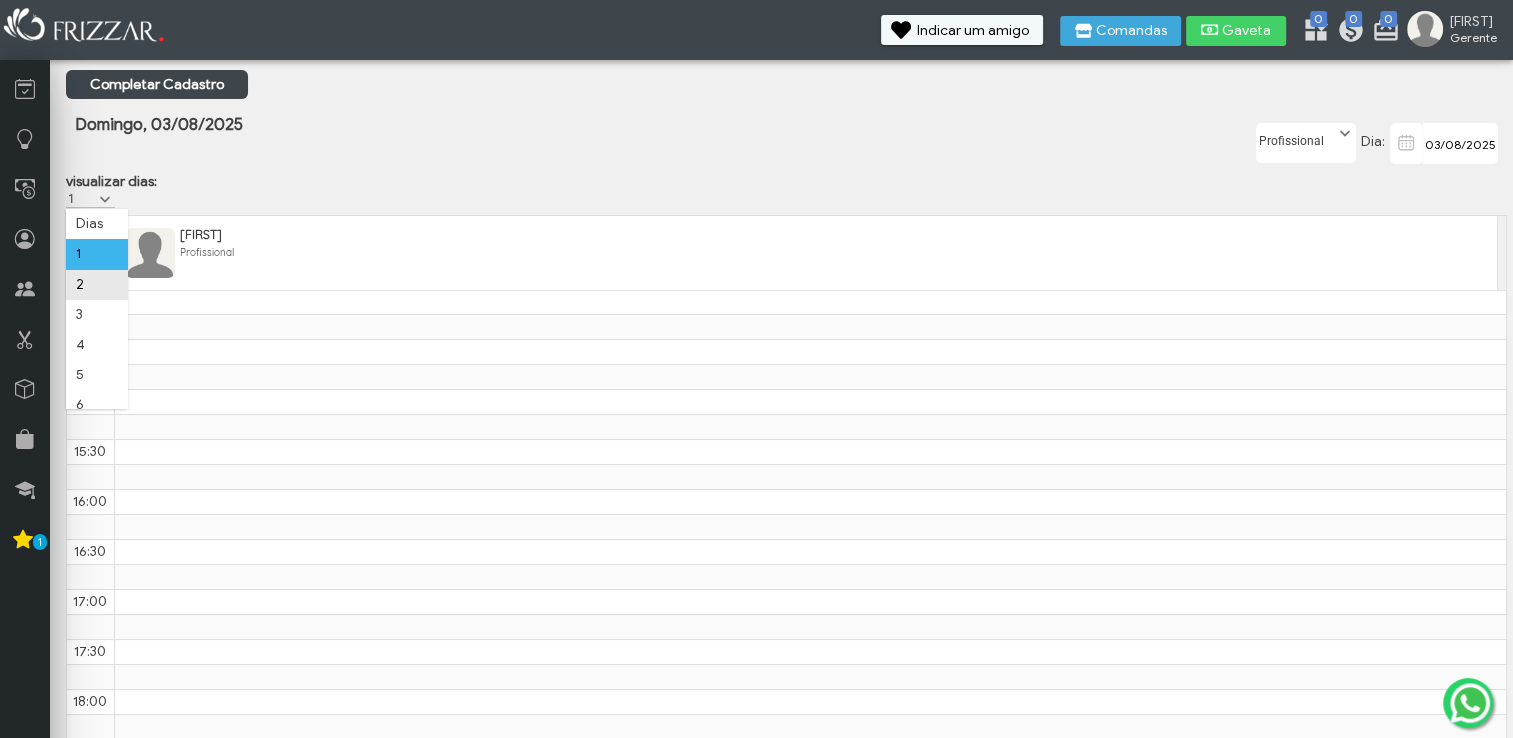click on "2" at bounding box center (97, 285) 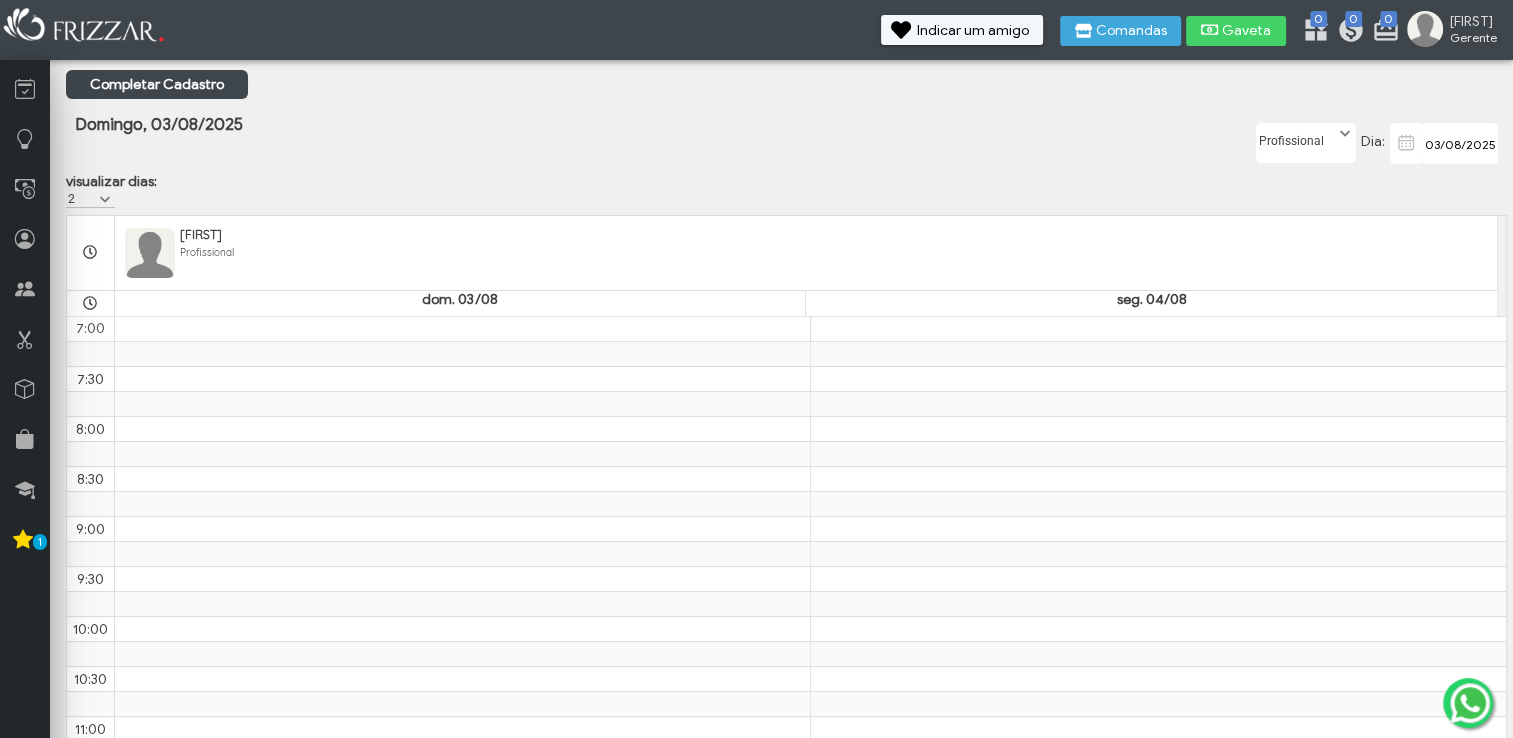 scroll, scrollTop: 702, scrollLeft: 0, axis: vertical 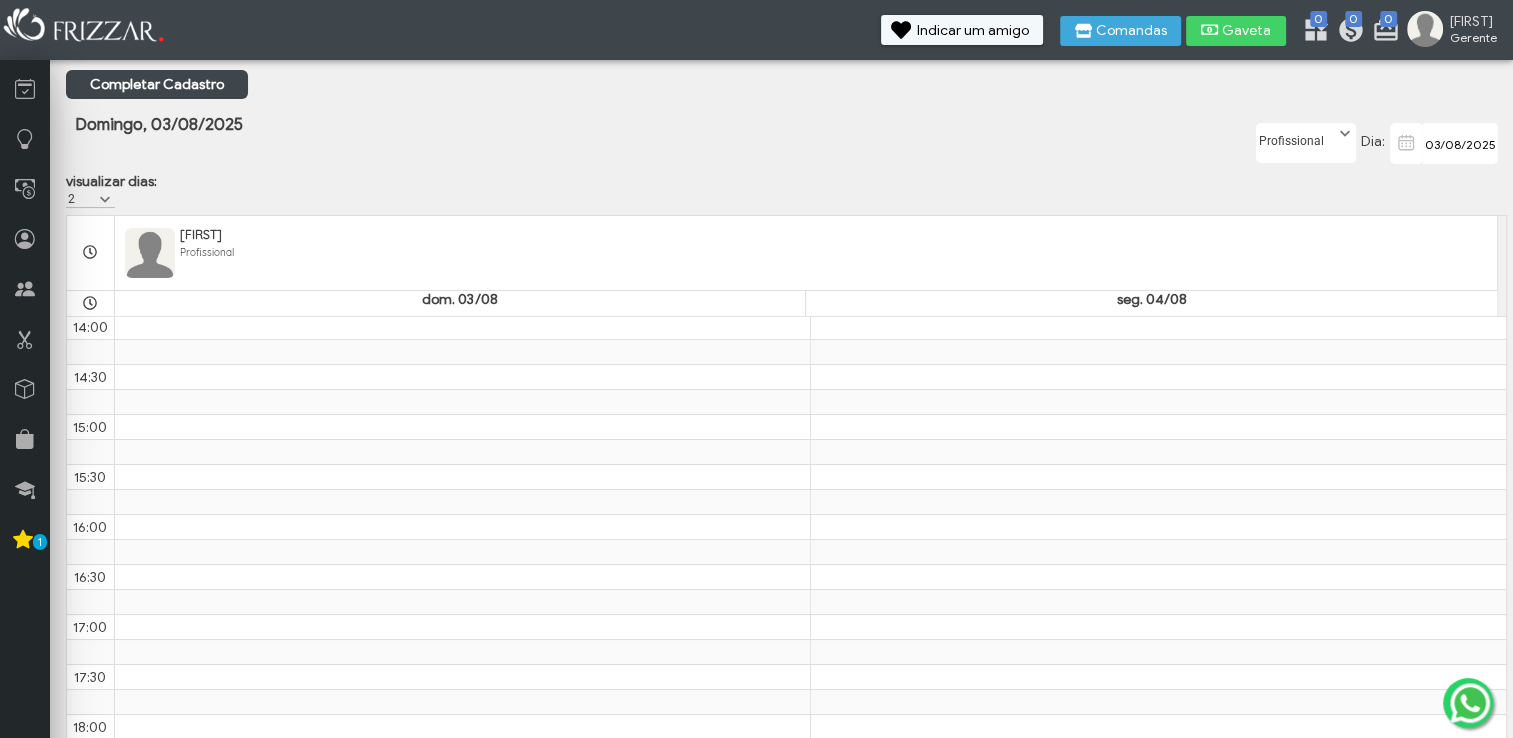 click at bounding box center (105, 200) 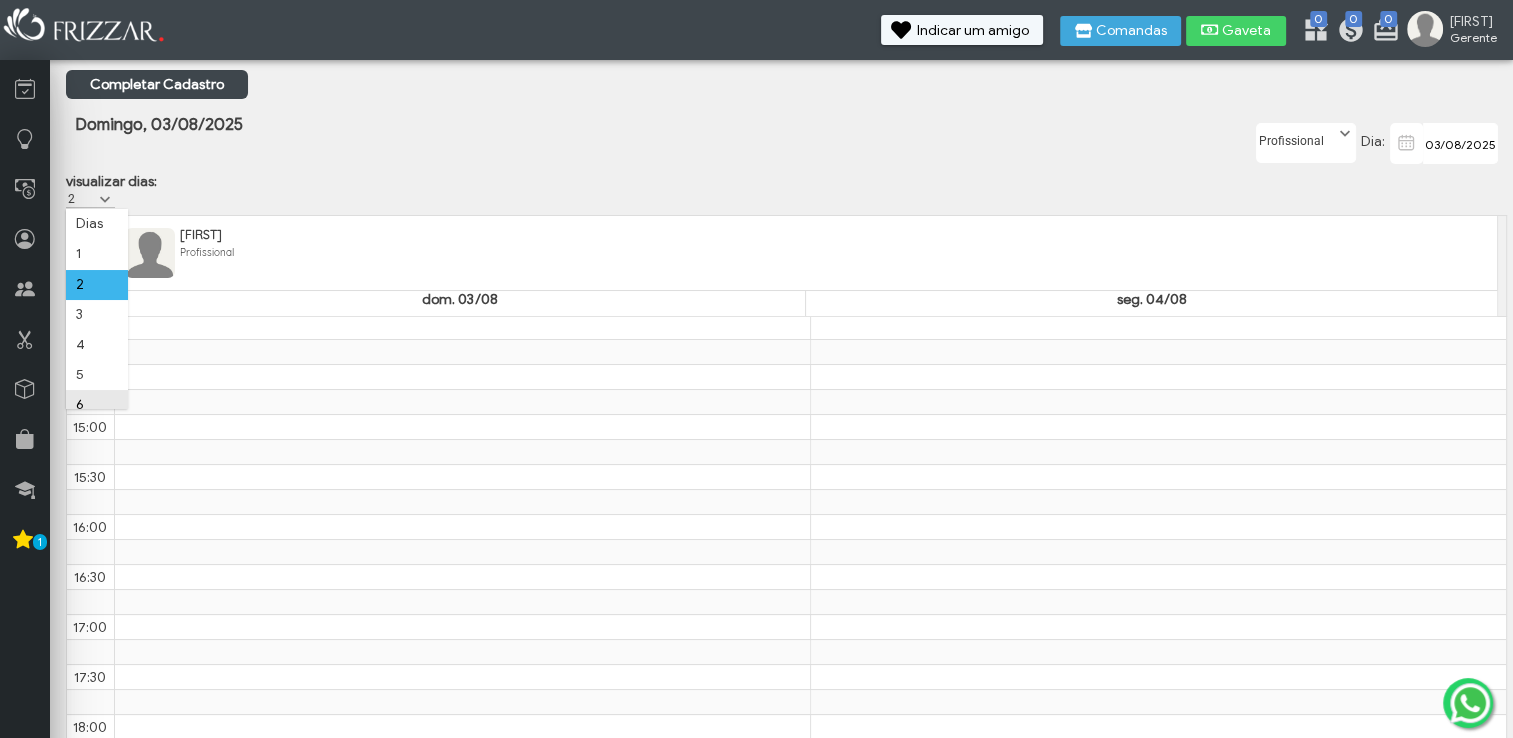 click on "6" at bounding box center [97, 405] 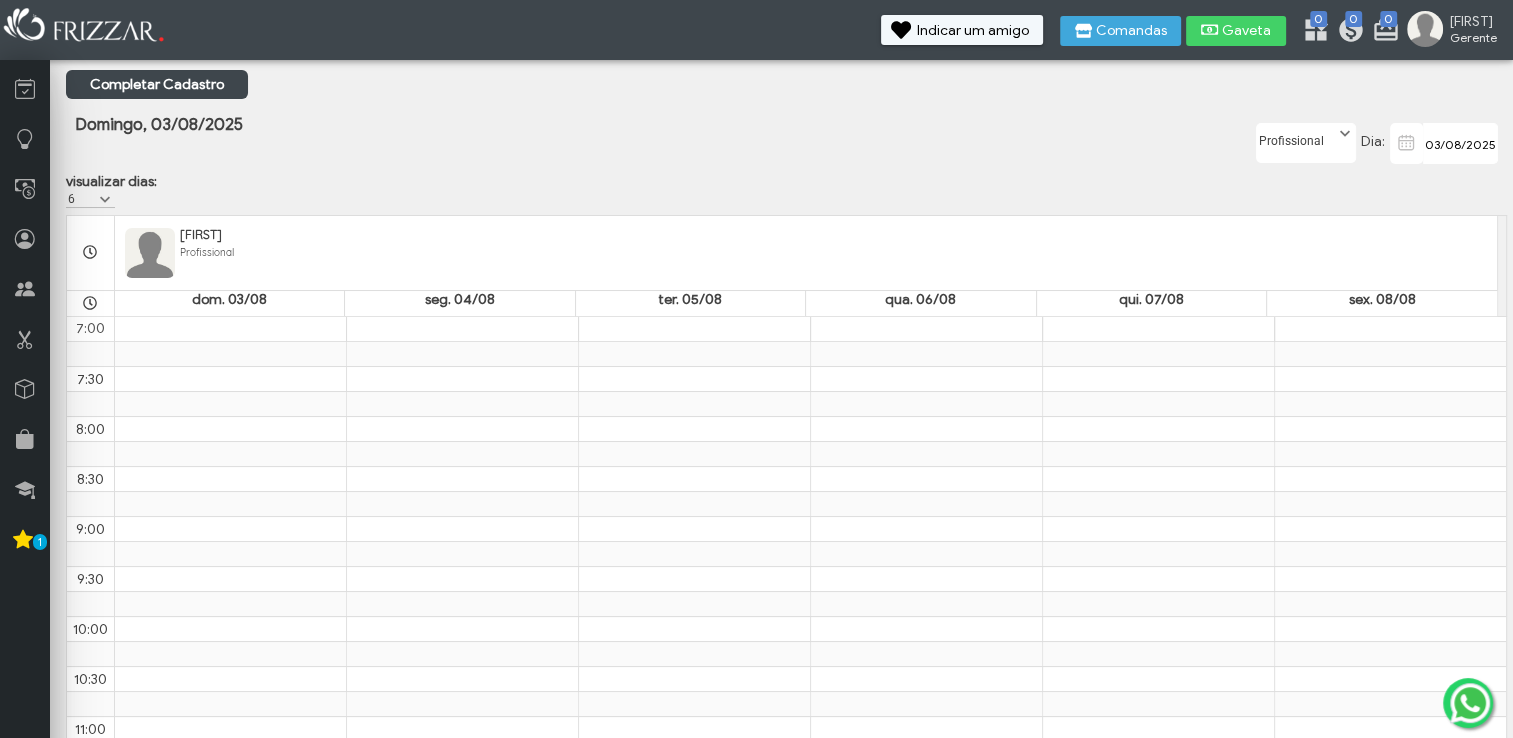 scroll, scrollTop: 702, scrollLeft: 0, axis: vertical 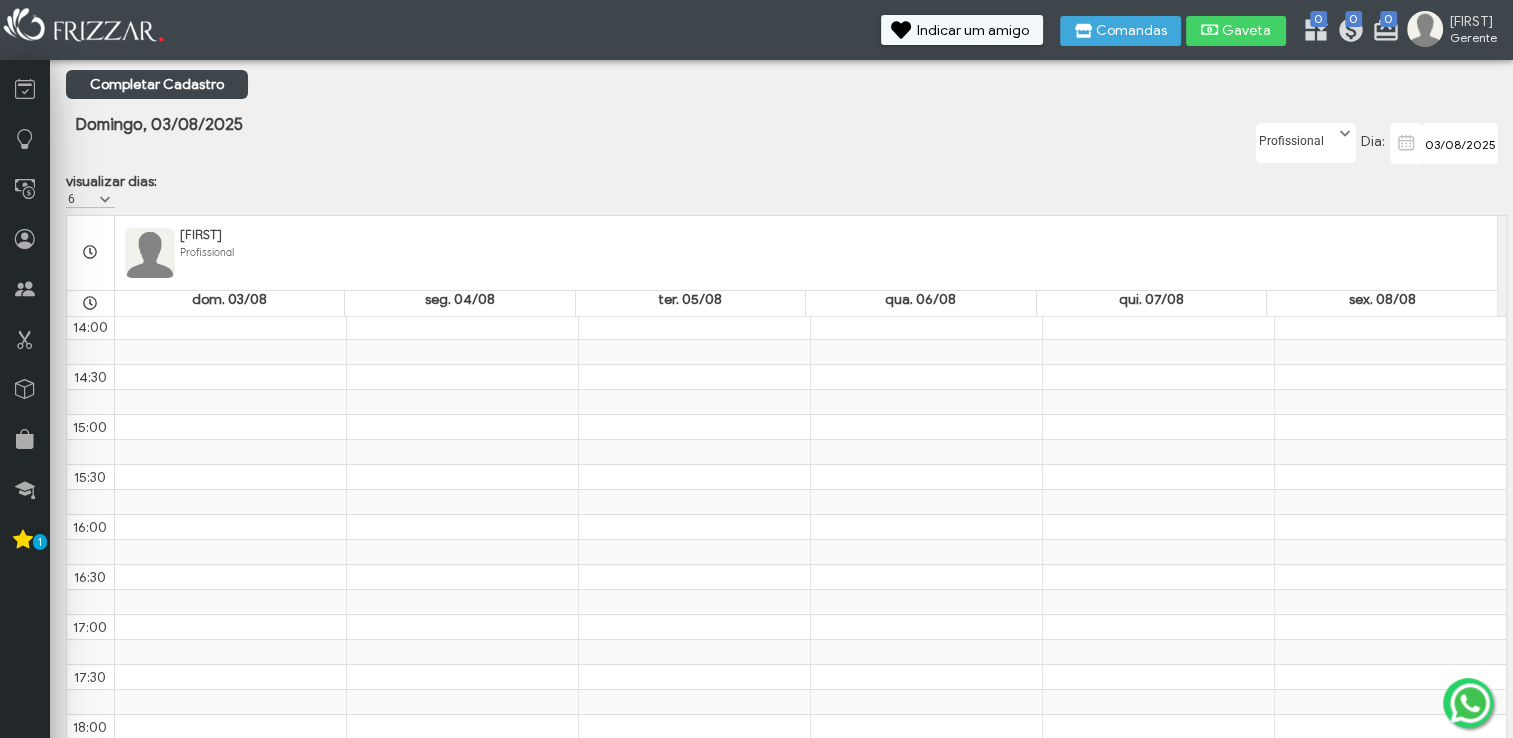 click on "Profissional" at bounding box center (1297, 136) 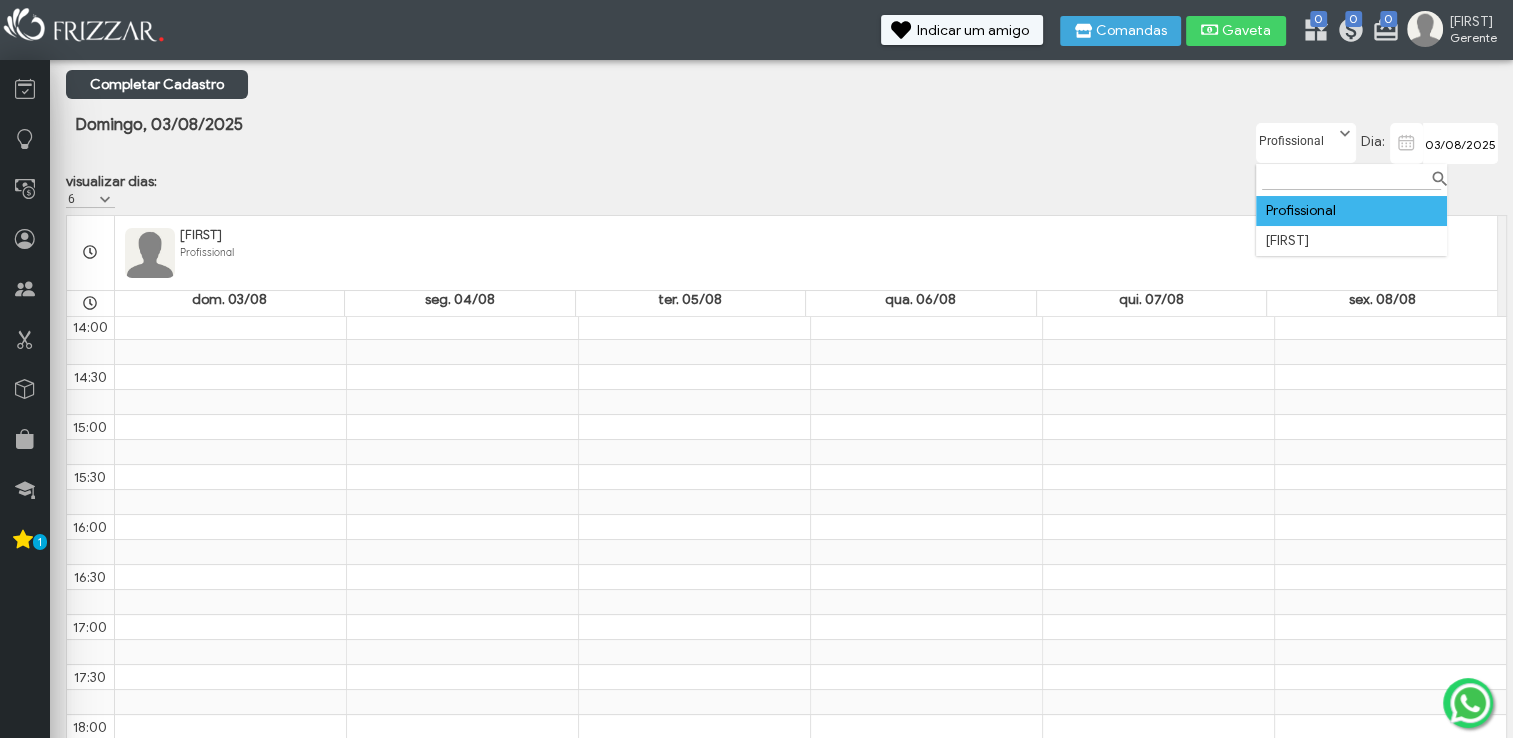 scroll, scrollTop: 10, scrollLeft: 84, axis: both 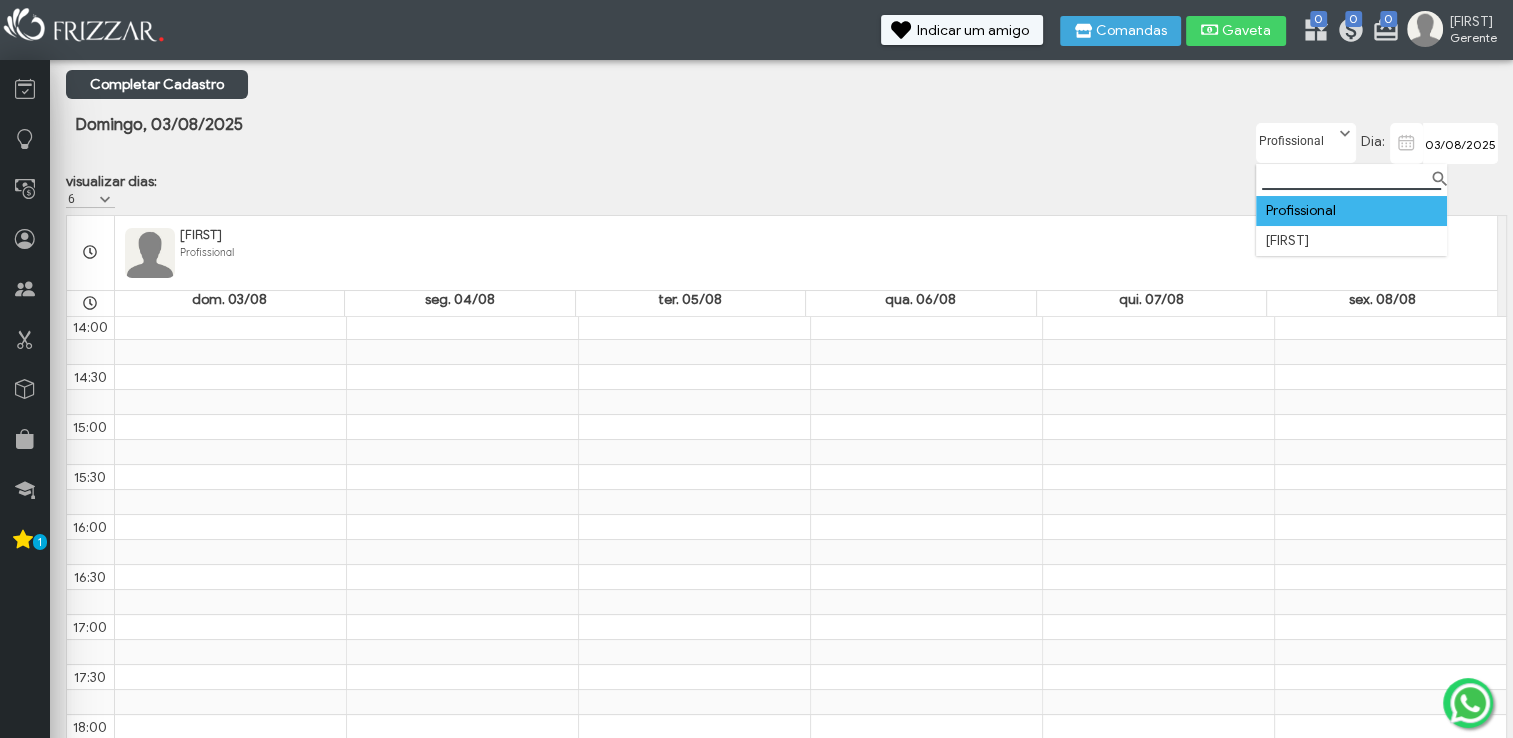 click on "03/08/2025
Dia: Profissional [FIRST] Profissional" at bounding box center (1267, 143) 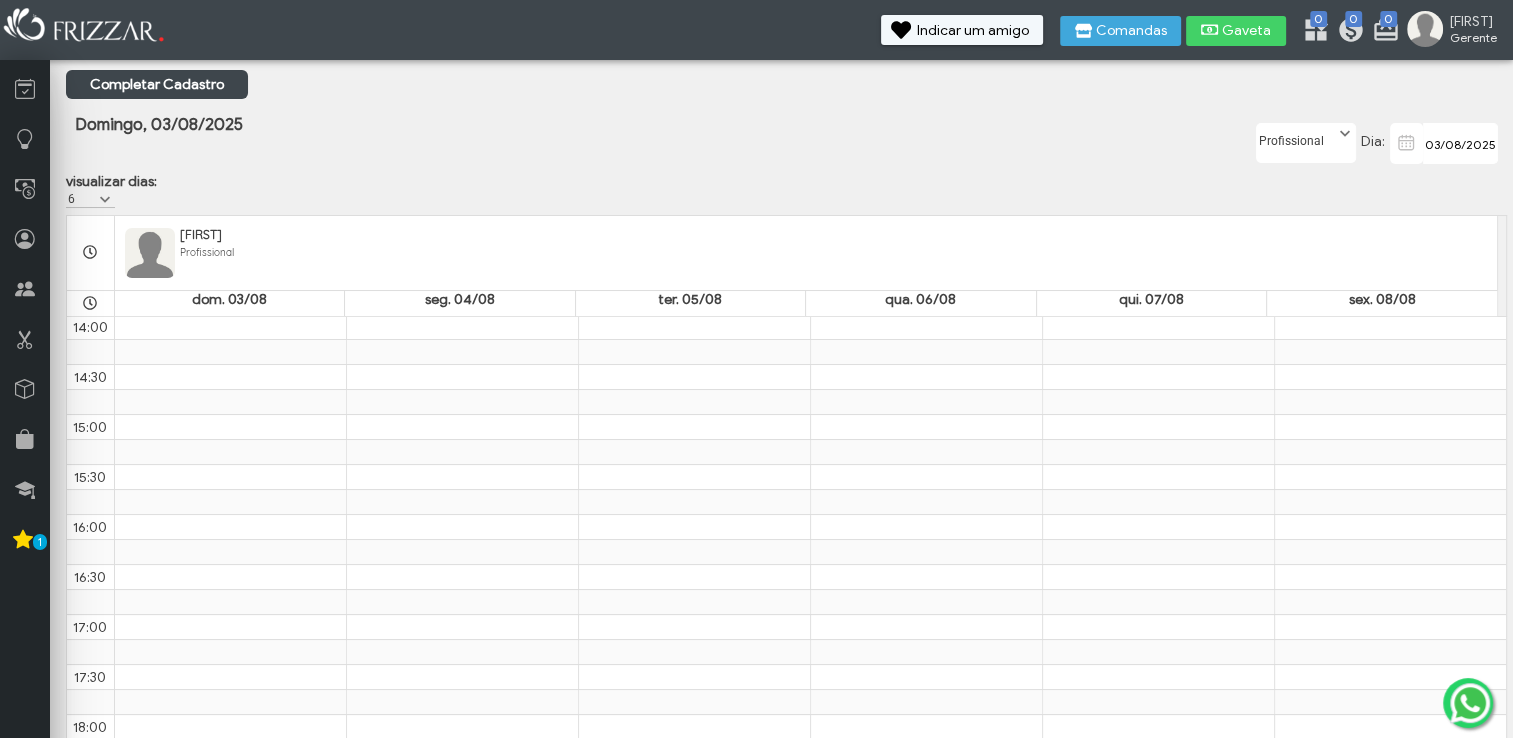 scroll, scrollTop: 0, scrollLeft: 0, axis: both 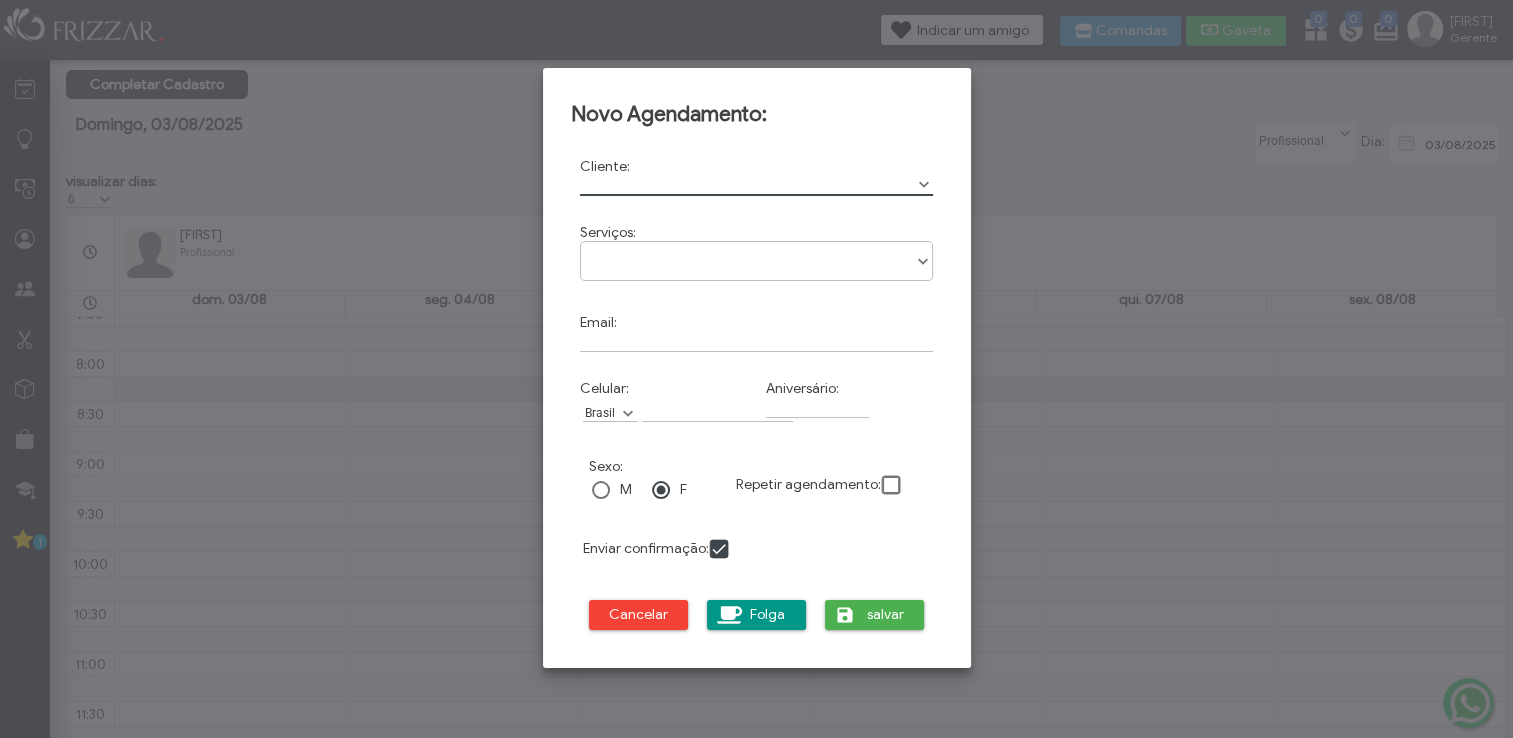 click at bounding box center [757, 185] 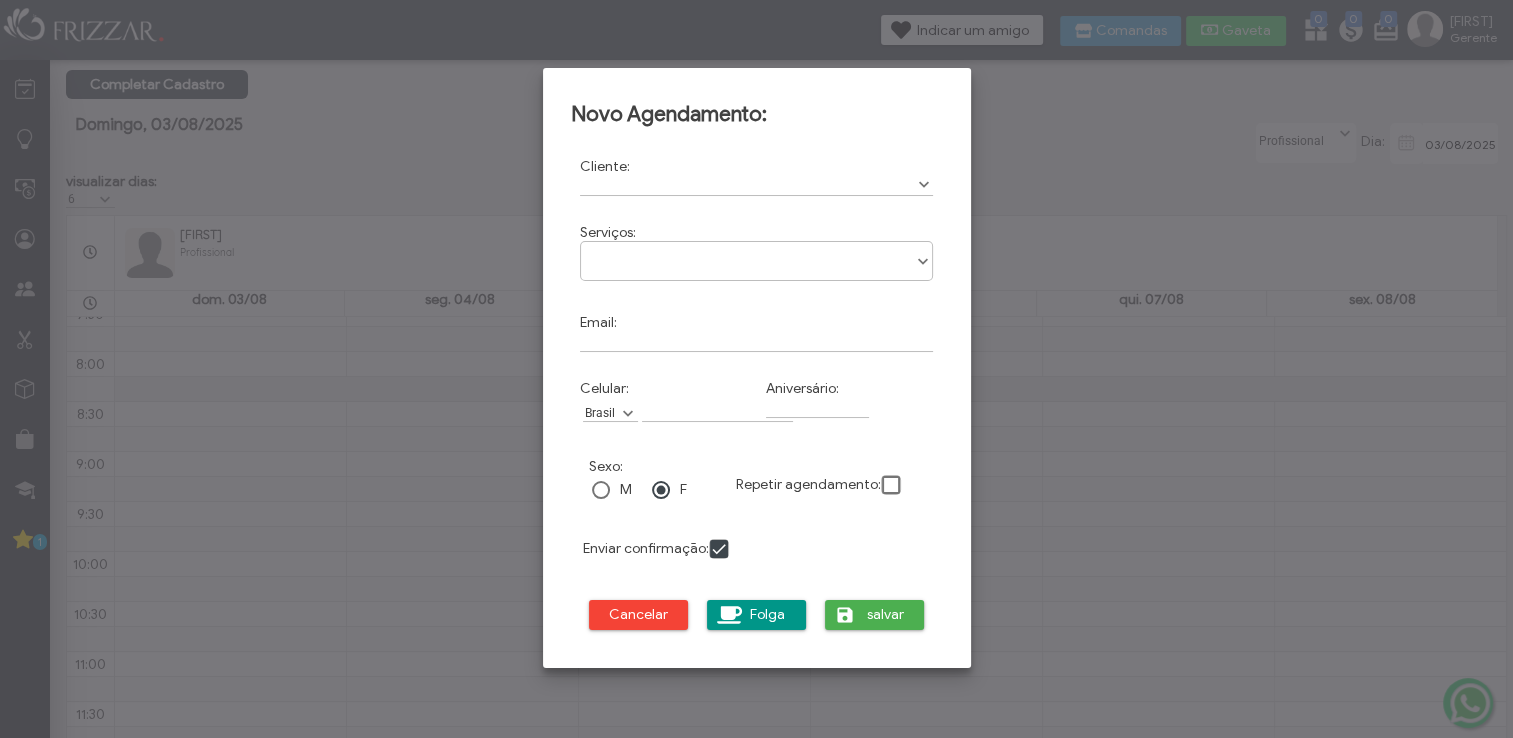 click at bounding box center [923, 185] 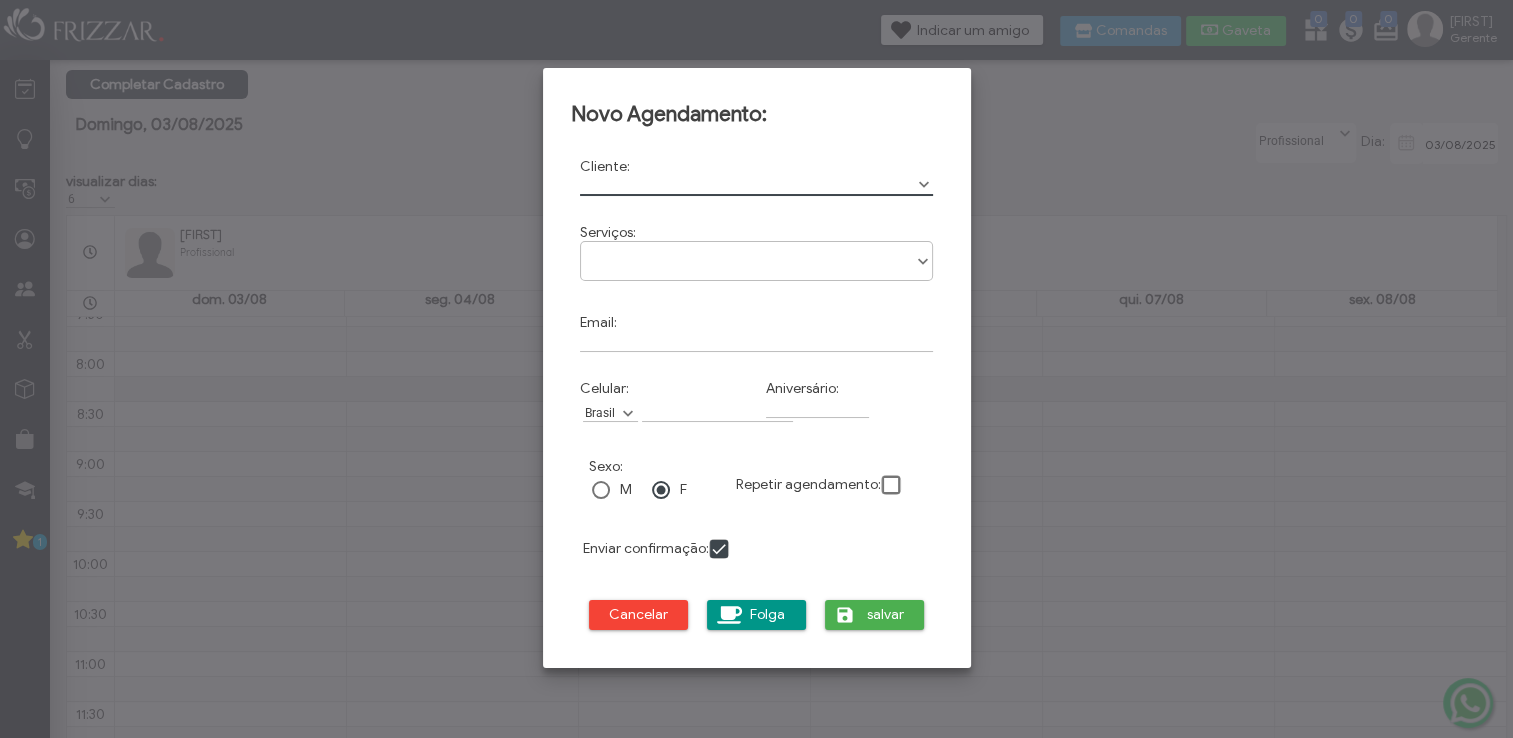click at bounding box center [757, 185] 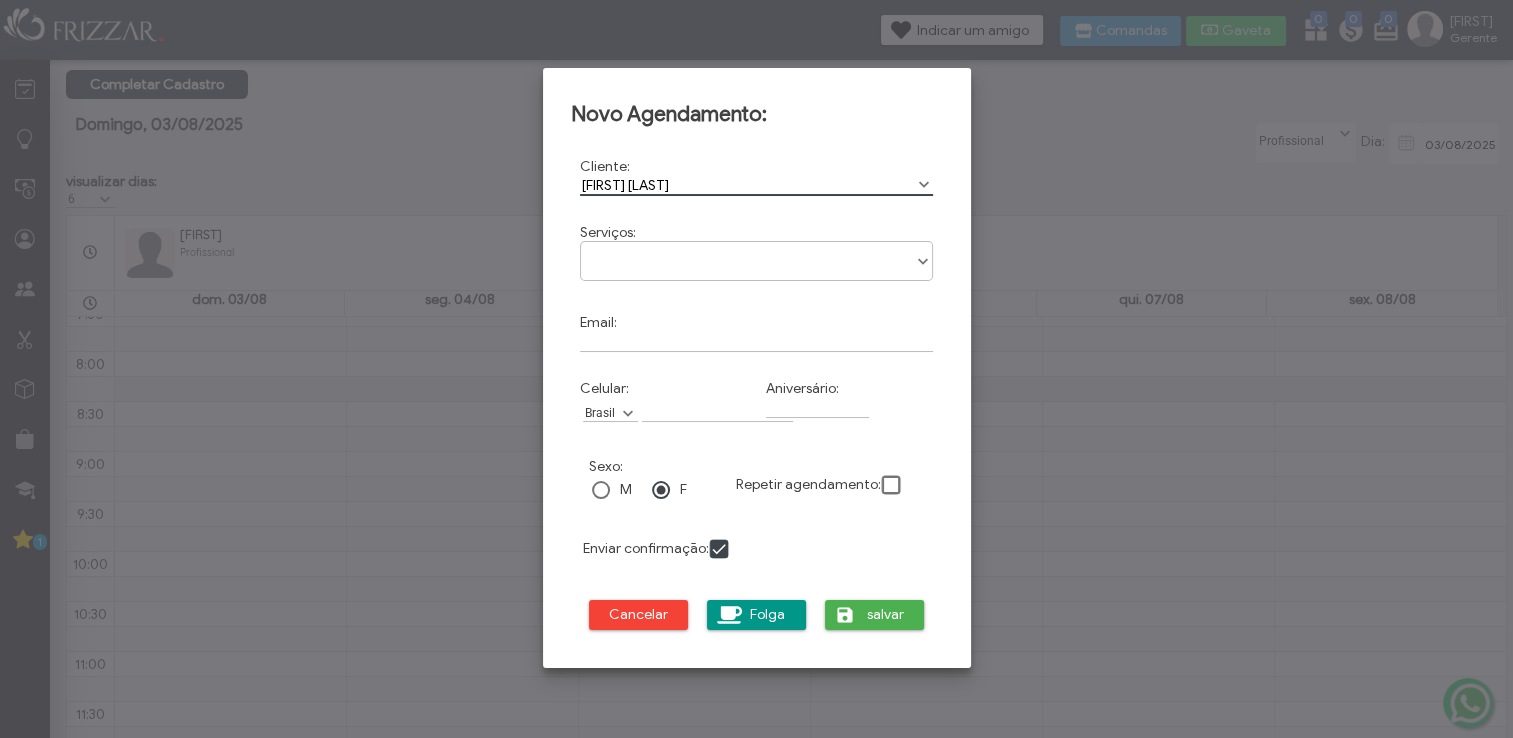 type on "[FIRST] [LAST]" 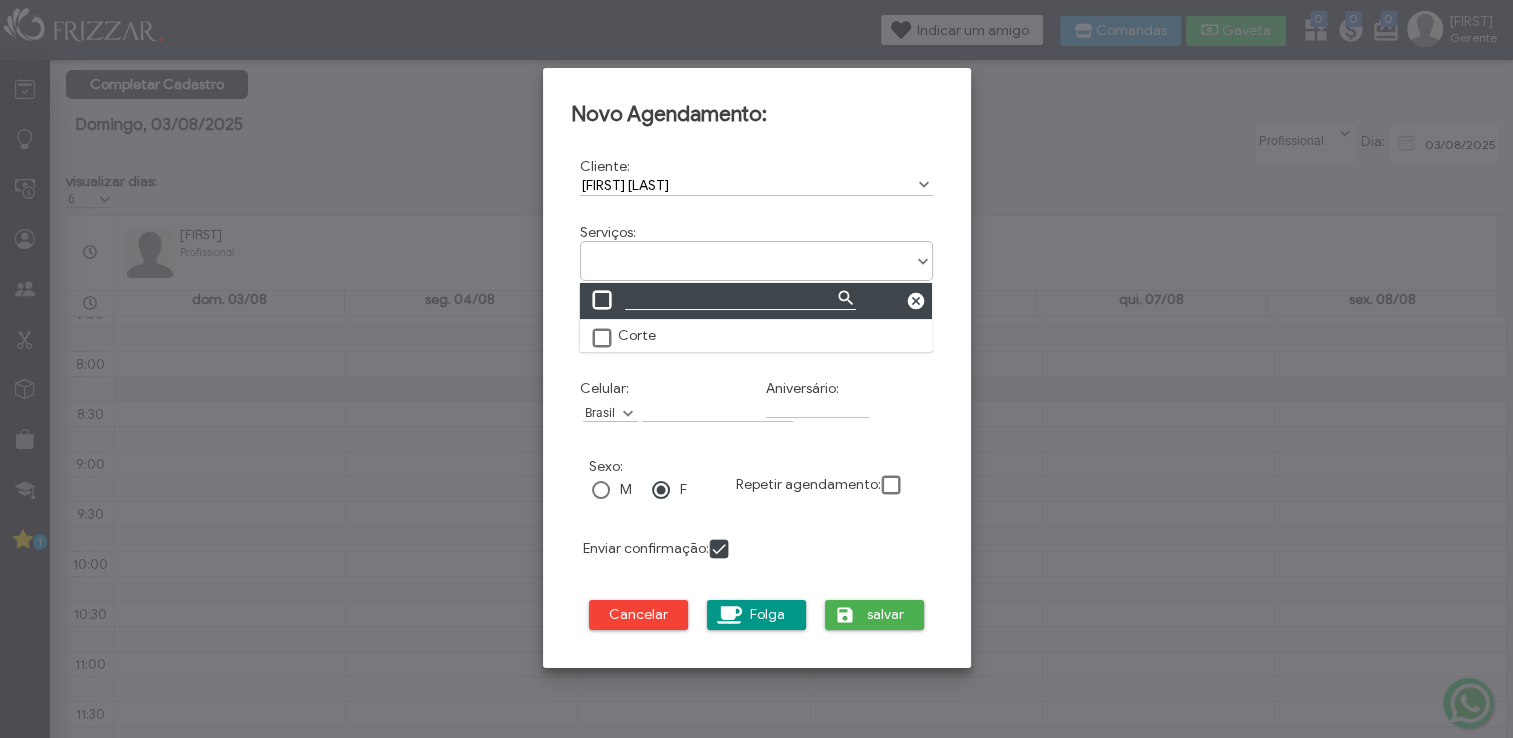 scroll, scrollTop: 10, scrollLeft: 84, axis: both 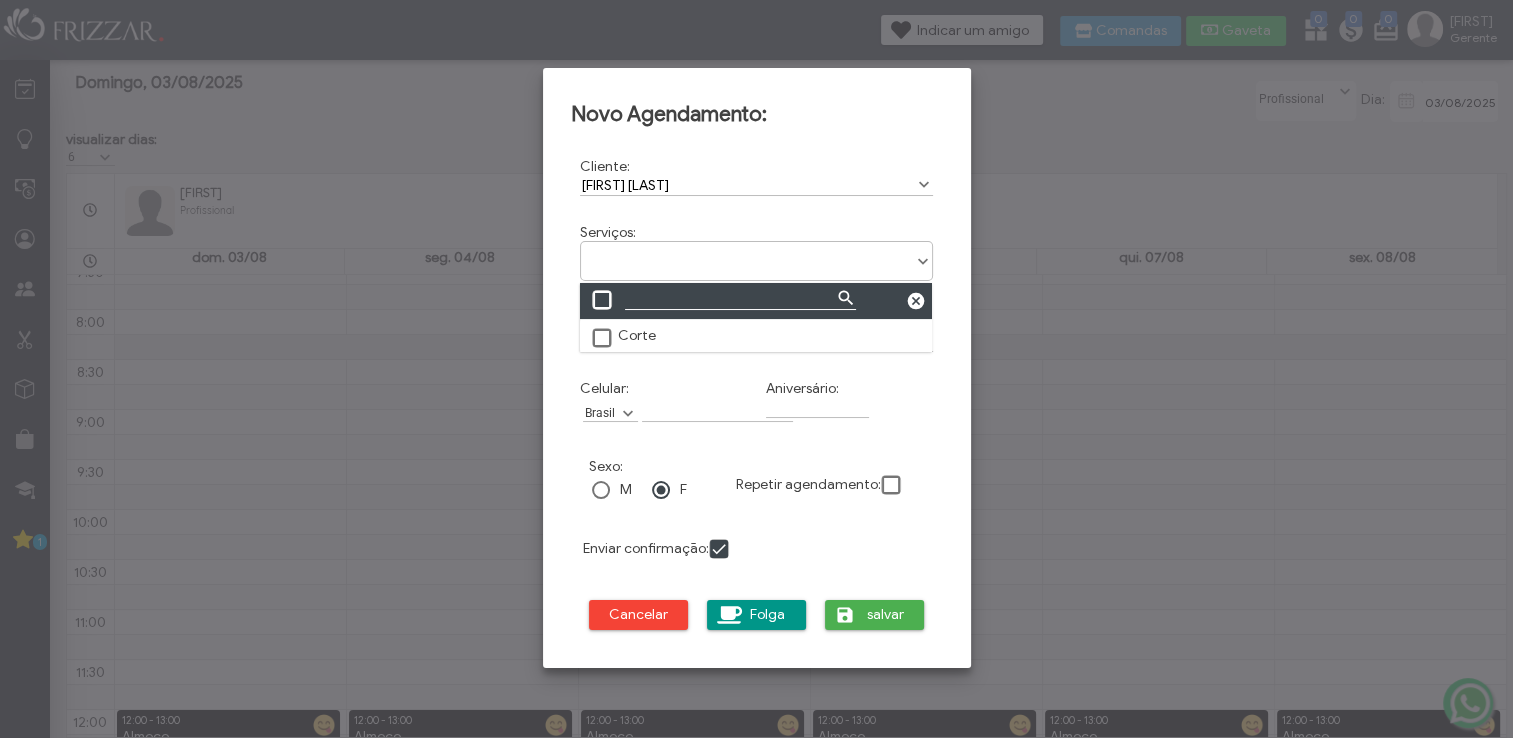 click at bounding box center [603, 339] 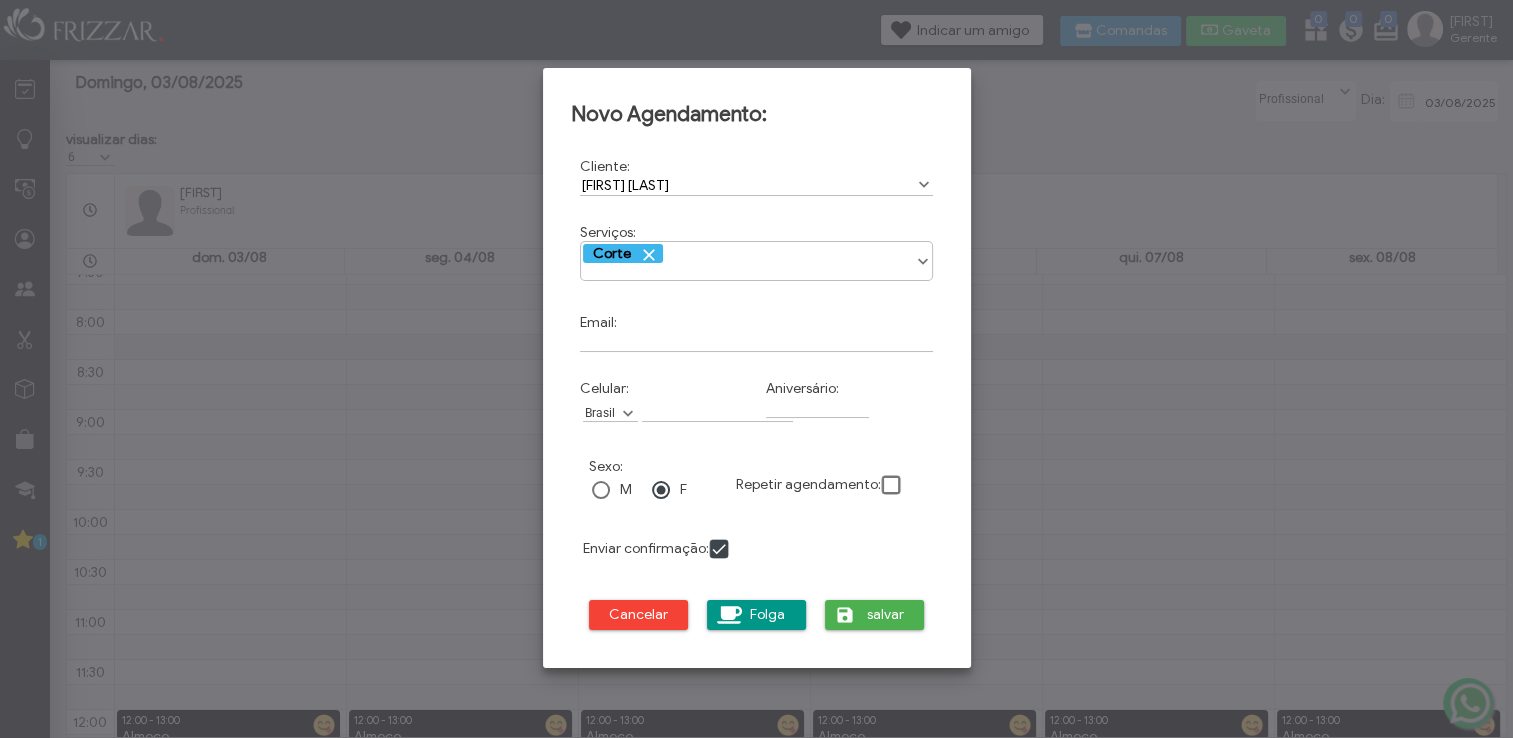 click on "Aniversário:" at bounding box center (850, 399) 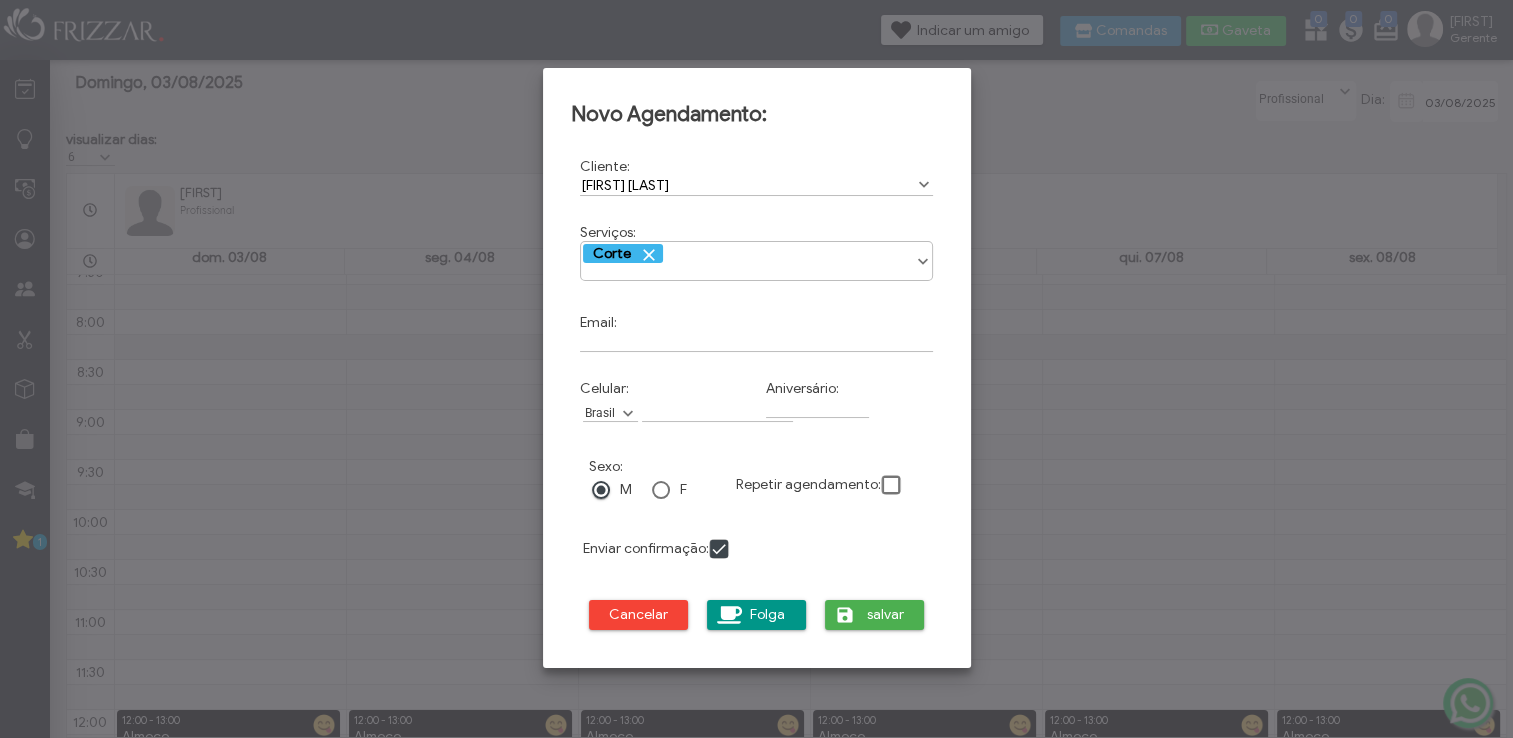 scroll, scrollTop: 9, scrollLeft: 11, axis: both 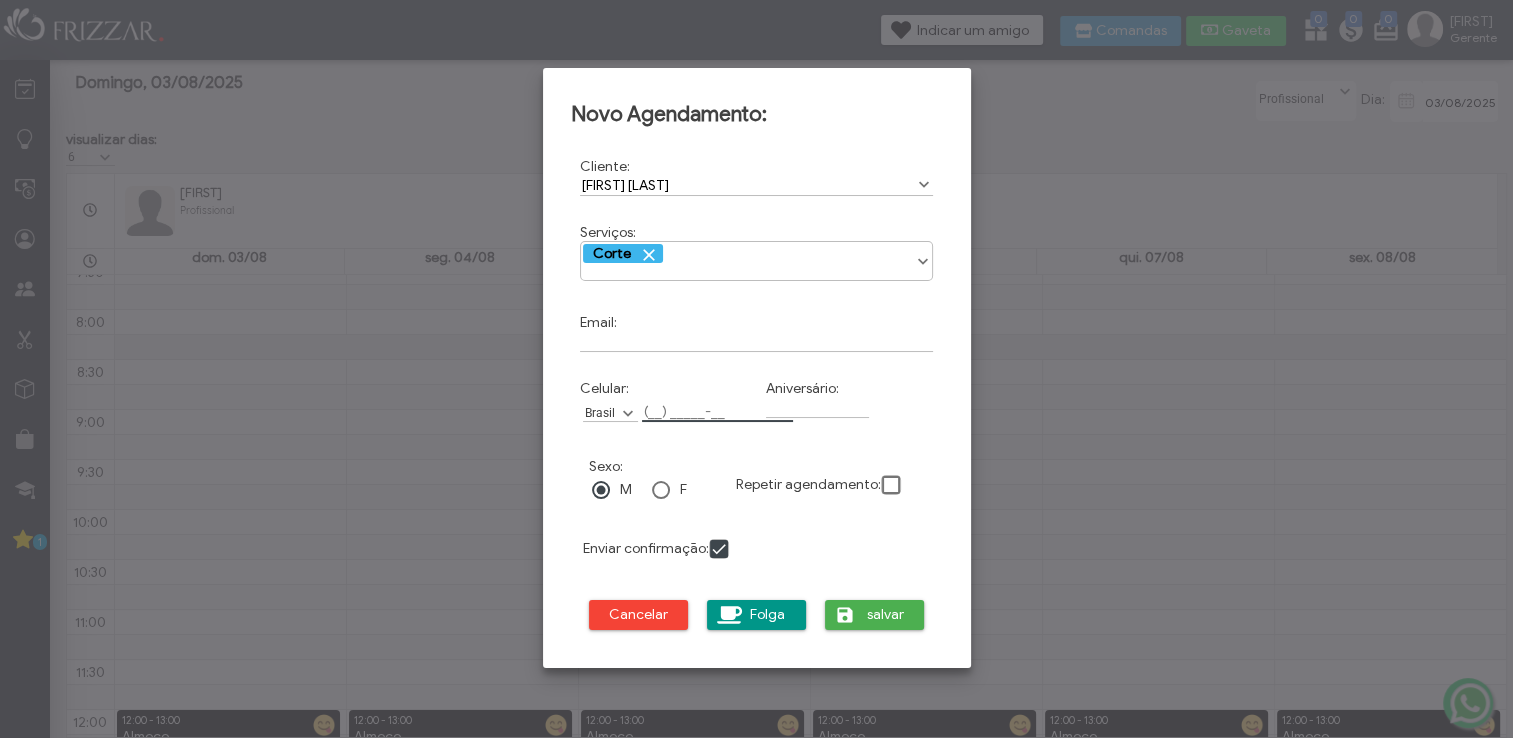click on "Celular:" at bounding box center (717, 411) 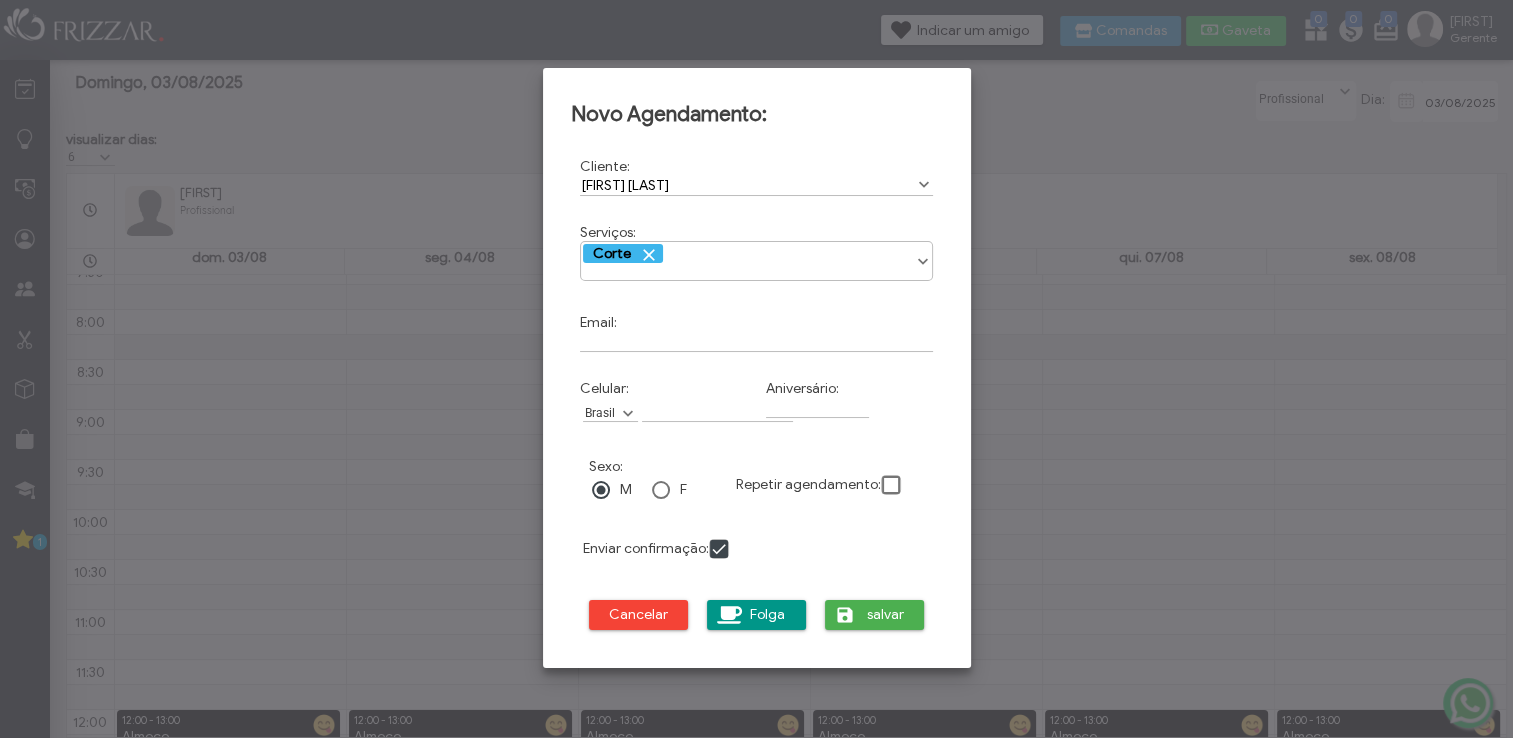 click at bounding box center (628, 414) 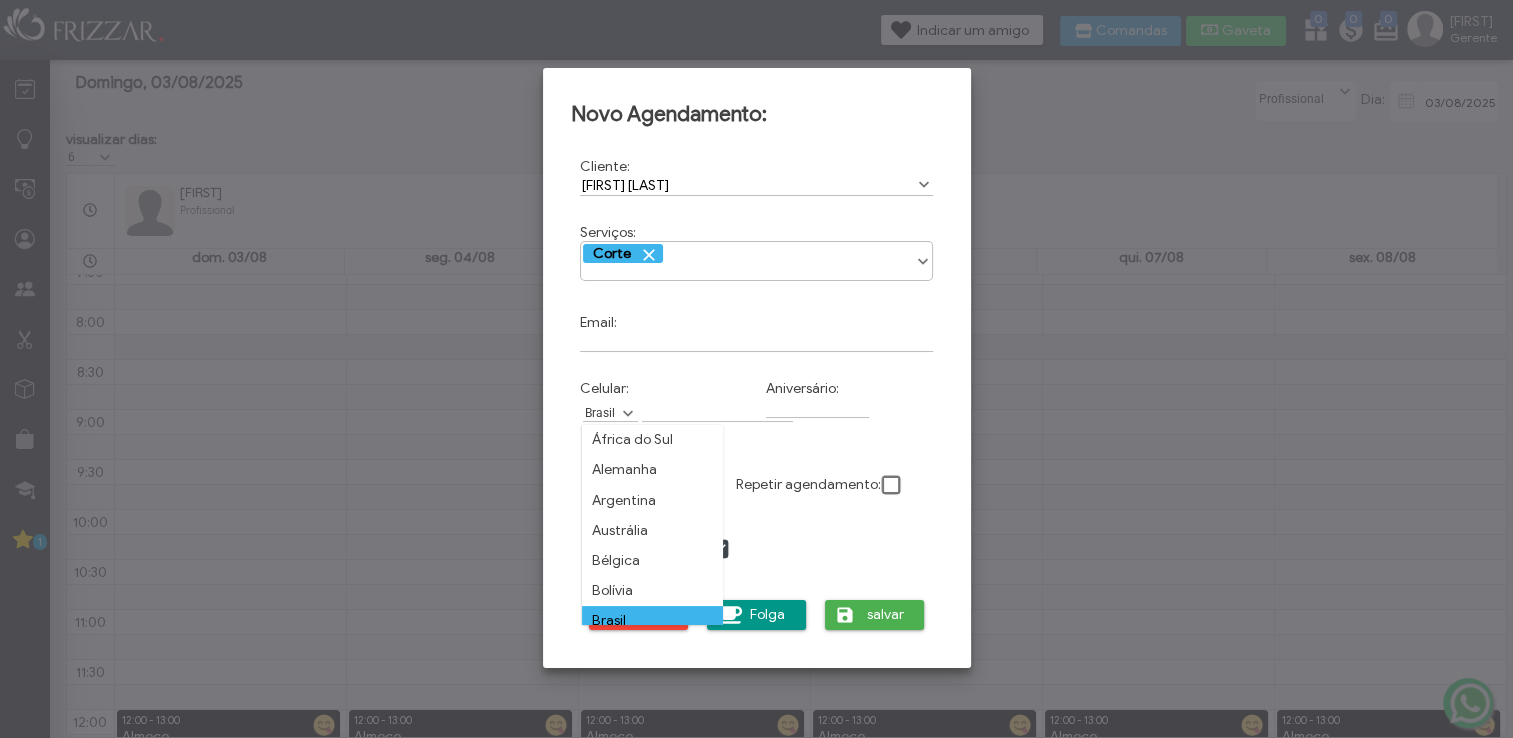 scroll, scrollTop: 10, scrollLeft: 84, axis: both 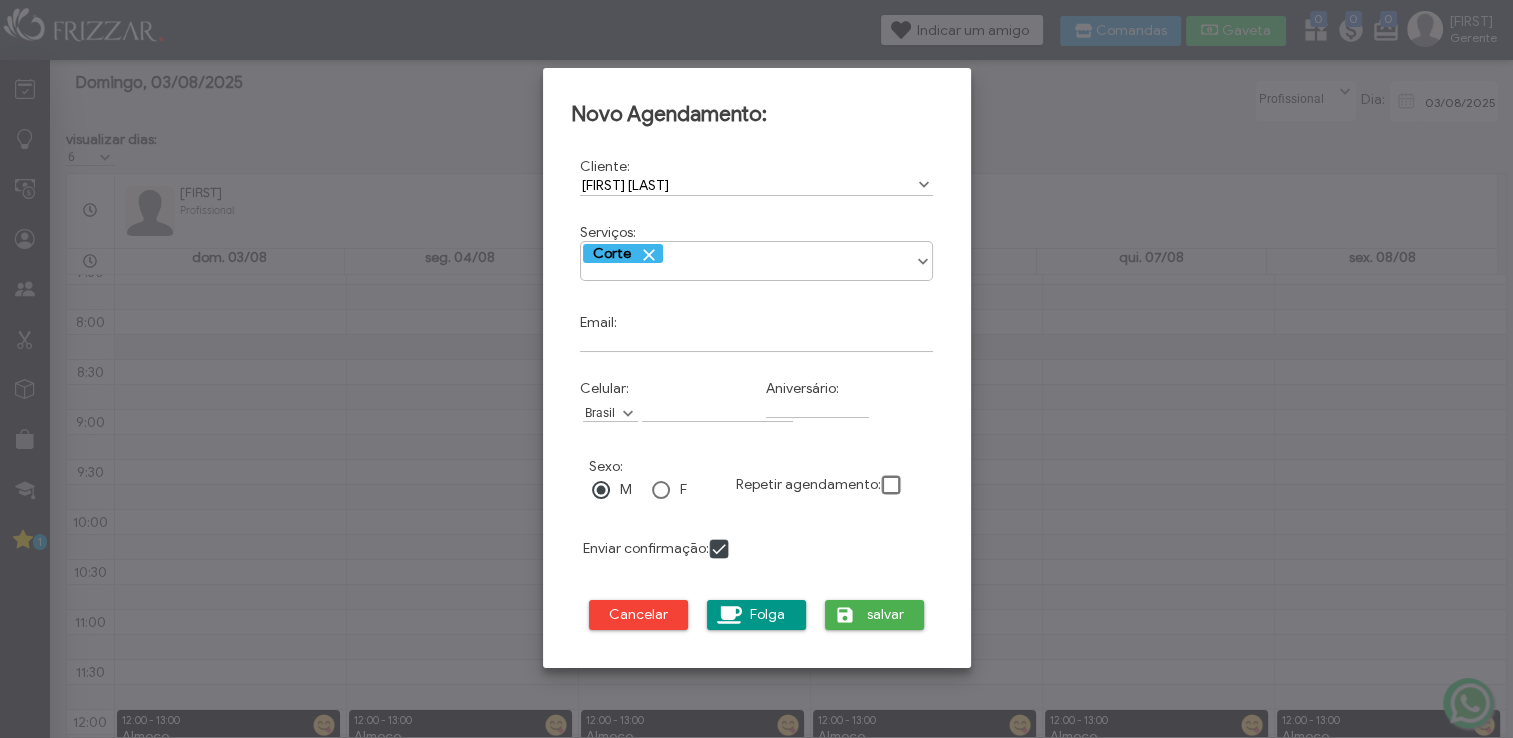 click on "Celular:
África do Sul Alemanha Argentina Austrália Bélgica Bolívia Brasil Canadá China Colômbia Coreia do Sul Dinamarca Espanha Estados Unidos França Guiana Guiana Francesa Holanda Índia Israel Itália Japão México Nova Zelândia Noruega Paraguai Peru Portugal Reino Unido Rússia Suécia Suíça Suriname Turquia Ucrânia Uruguai Venezuela Brasil" at bounding box center [664, 403] 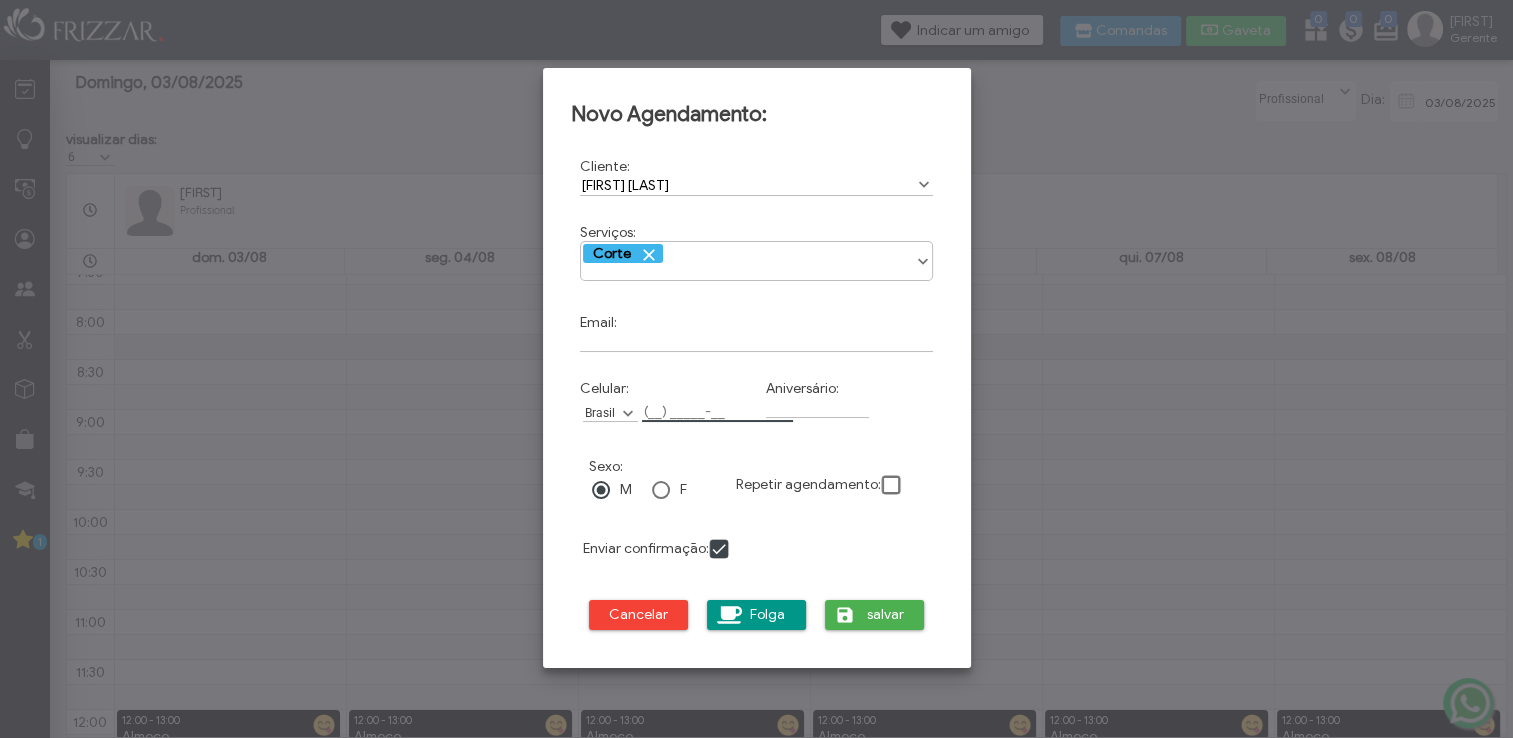 click on "Celular:" at bounding box center [717, 411] 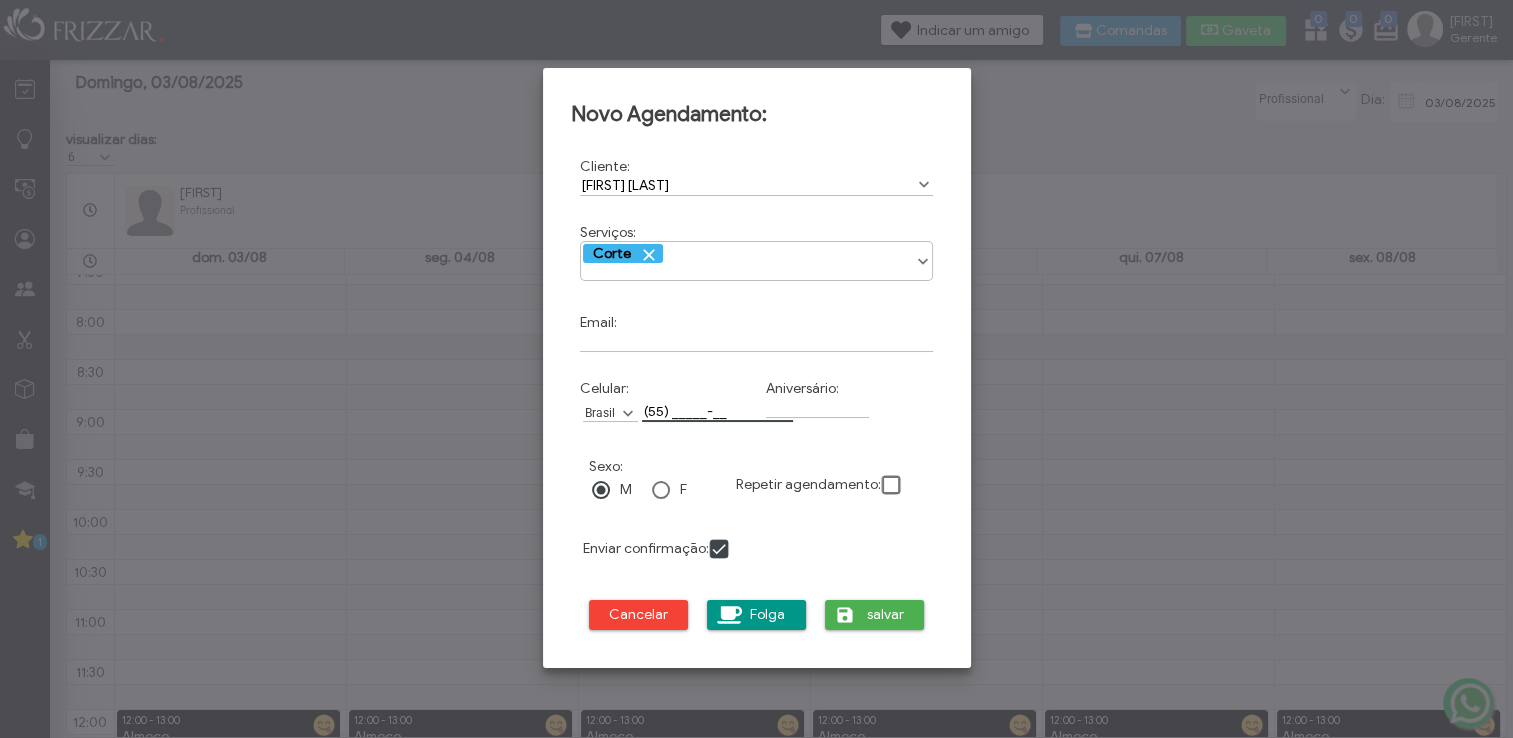 click on "(55) _____-__" at bounding box center (717, 411) 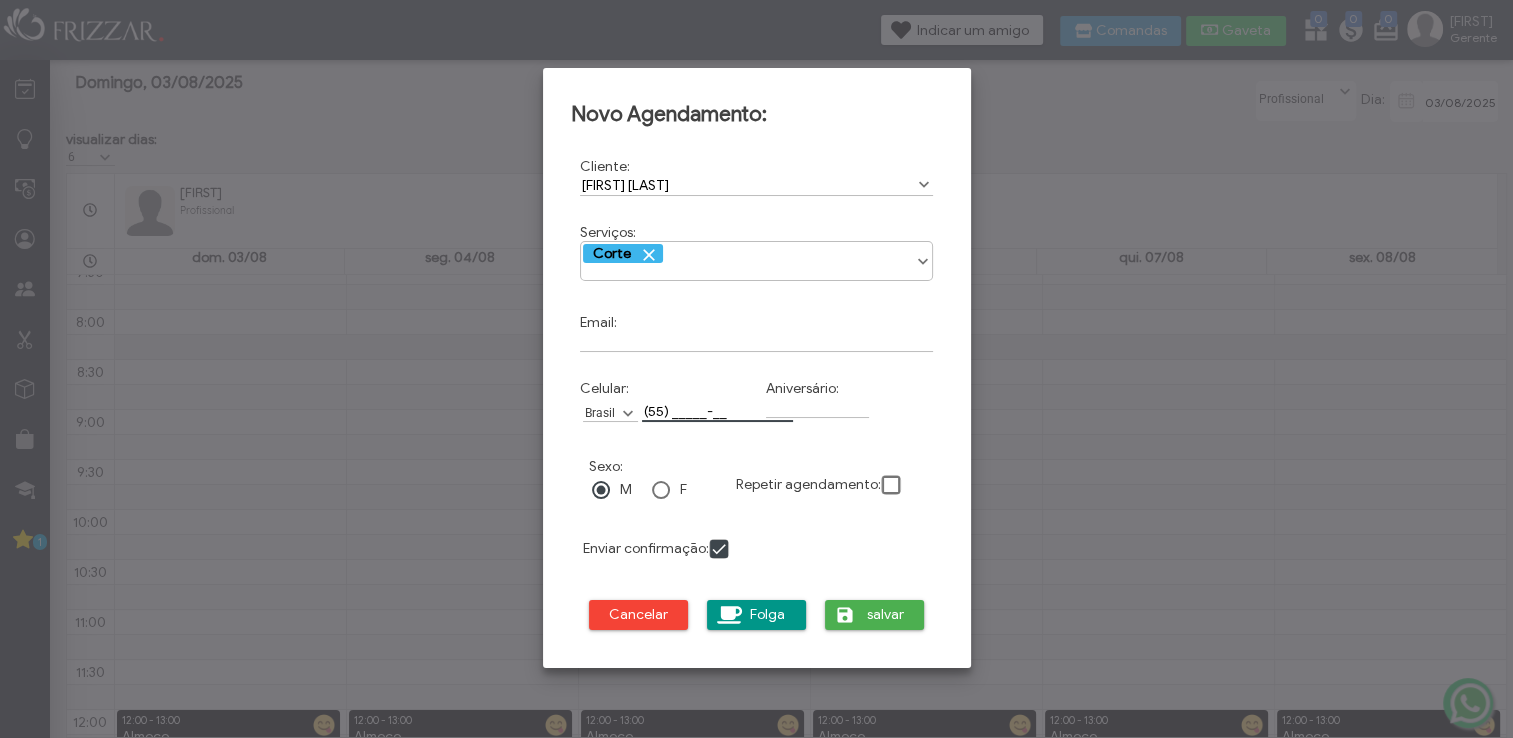 paste on "99706-8494" 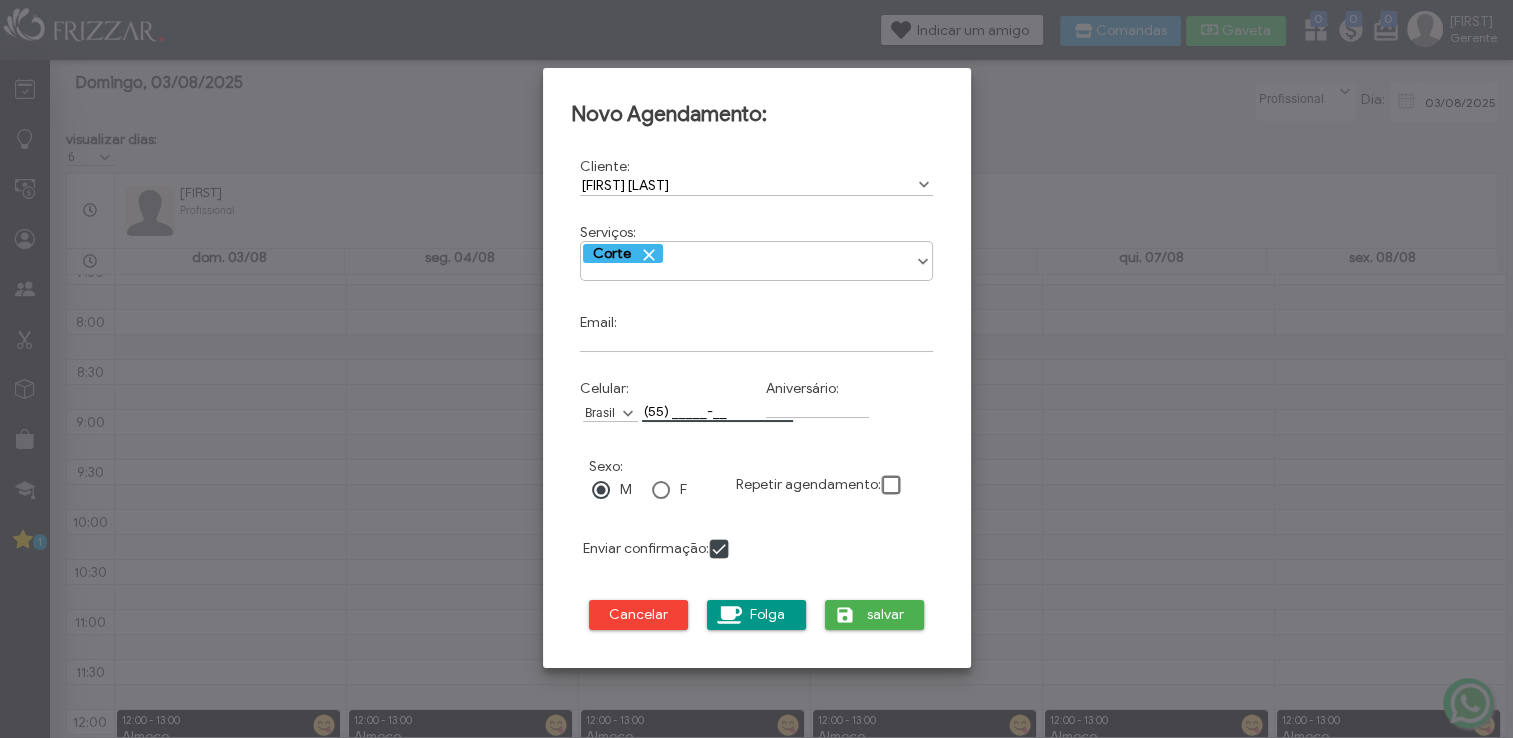 type on "(55) [PHONE]" 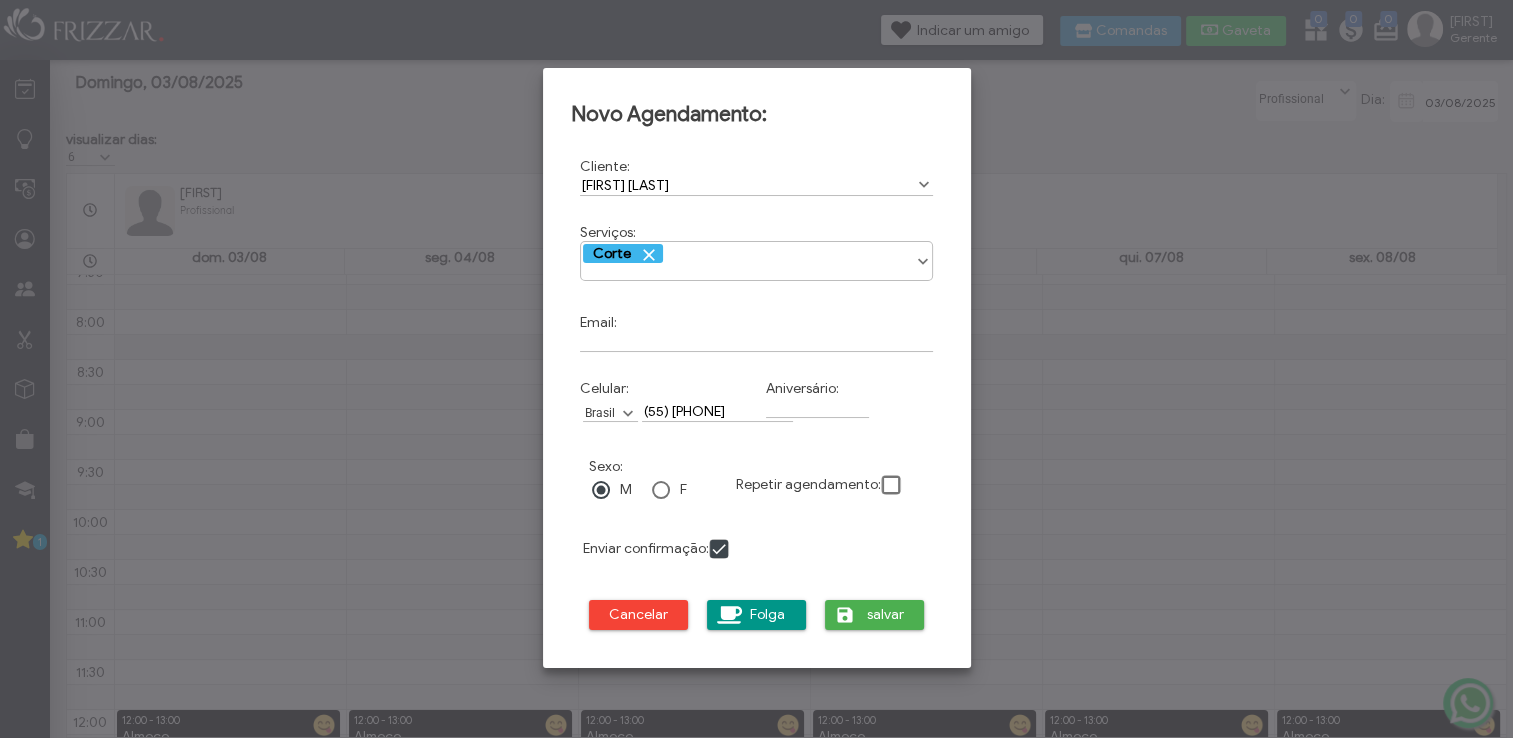click on "Enviar confirmação:" at bounding box center [658, 549] 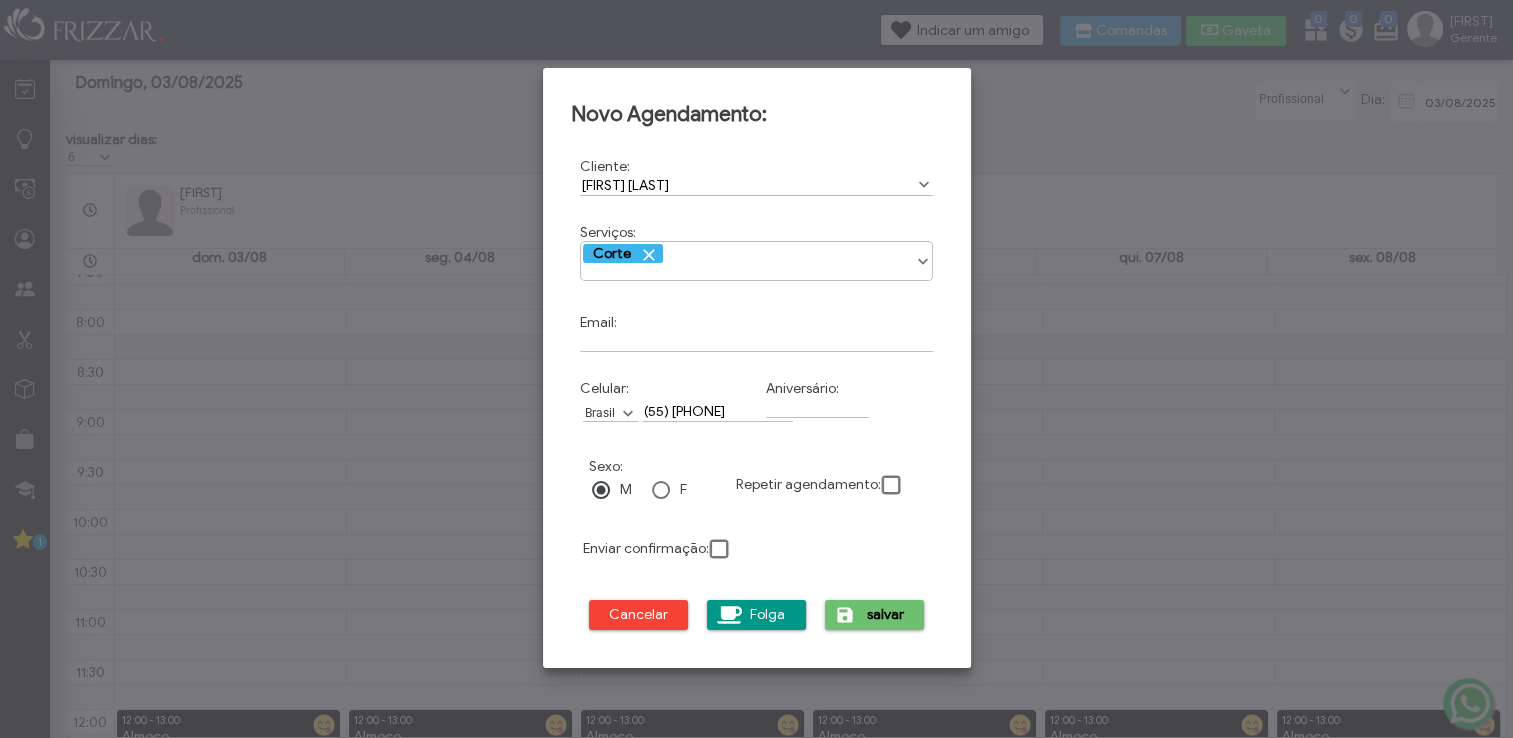 click on "salvar" at bounding box center (886, 615) 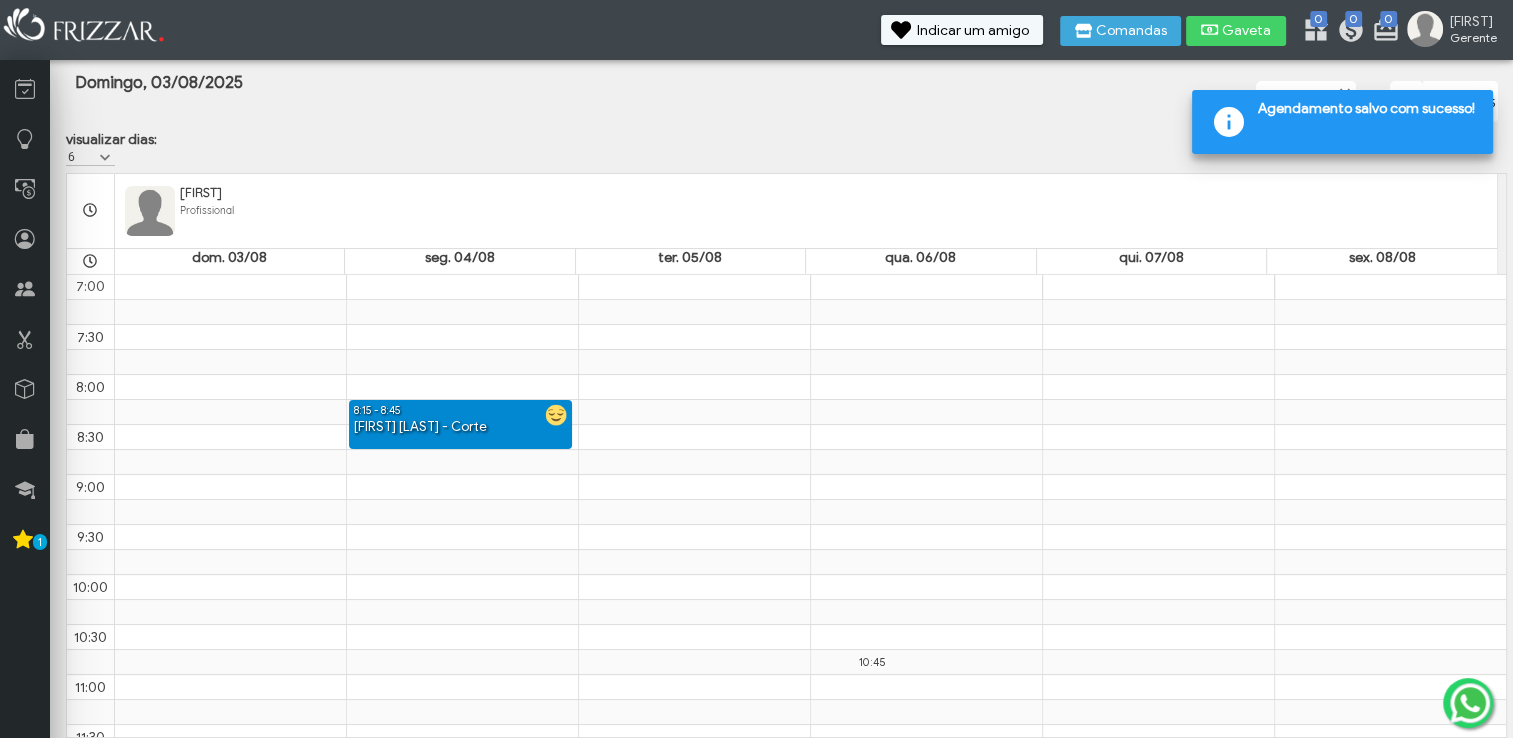 scroll, scrollTop: 0, scrollLeft: 0, axis: both 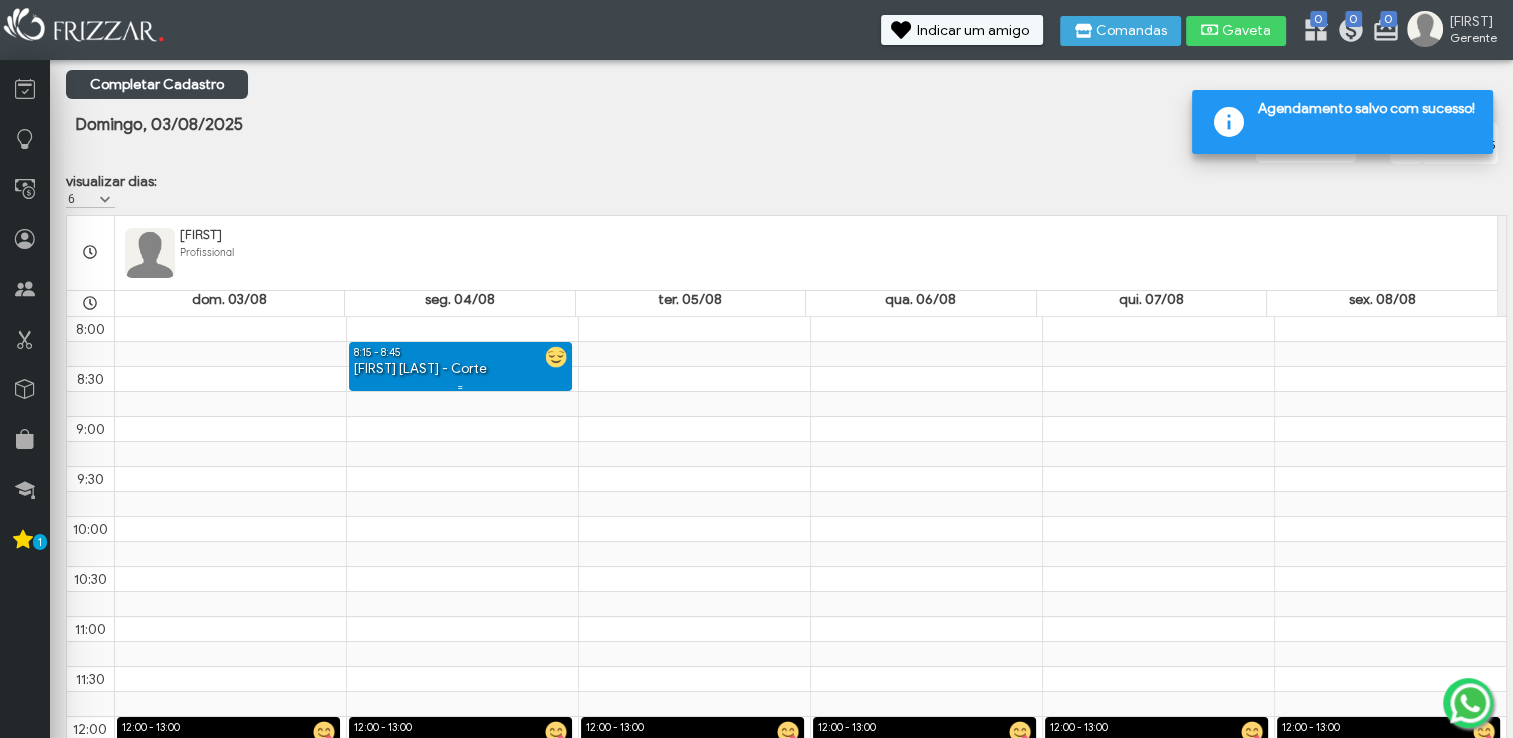 click on "[FIRST] [LAST] - Corte" at bounding box center (460, 369) 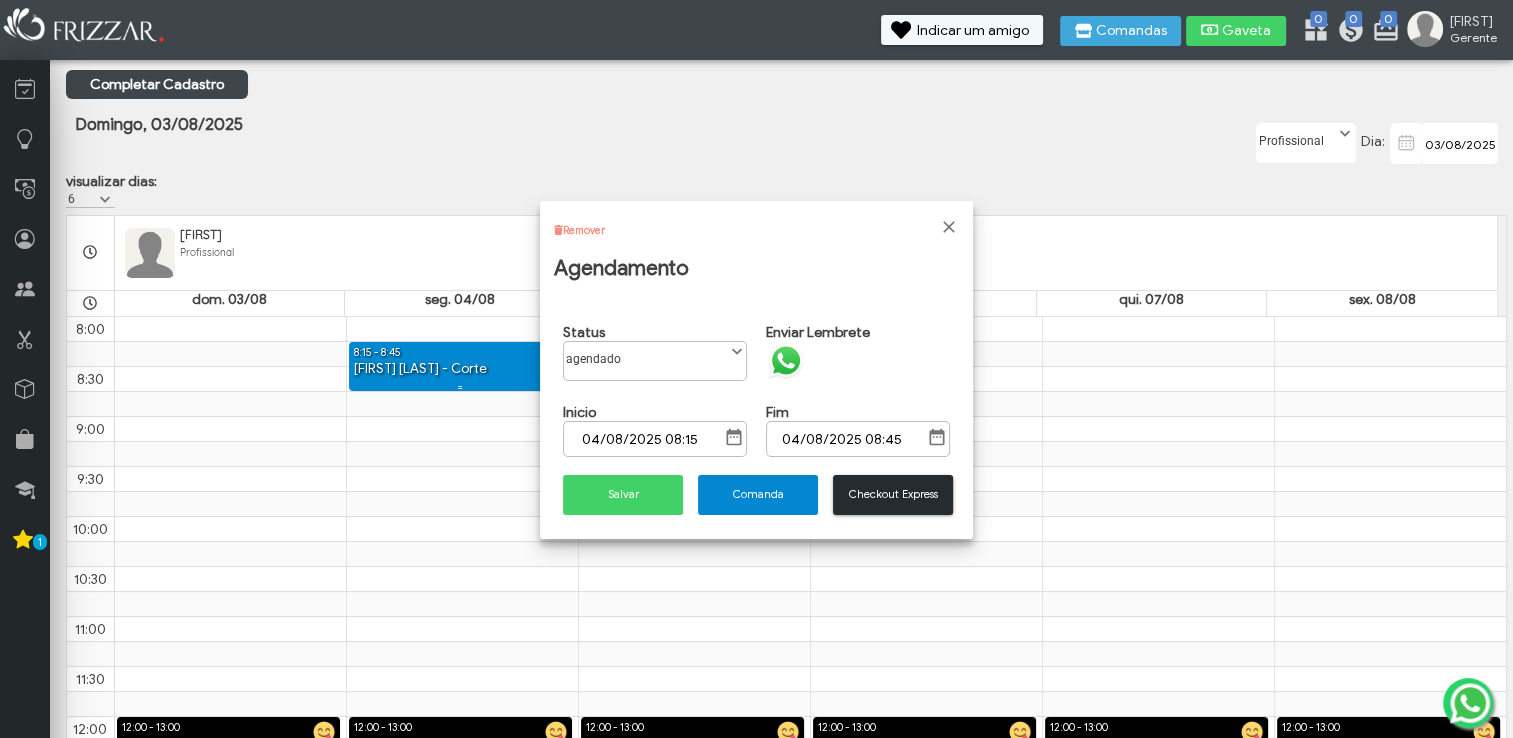 scroll, scrollTop: 10, scrollLeft: 84, axis: both 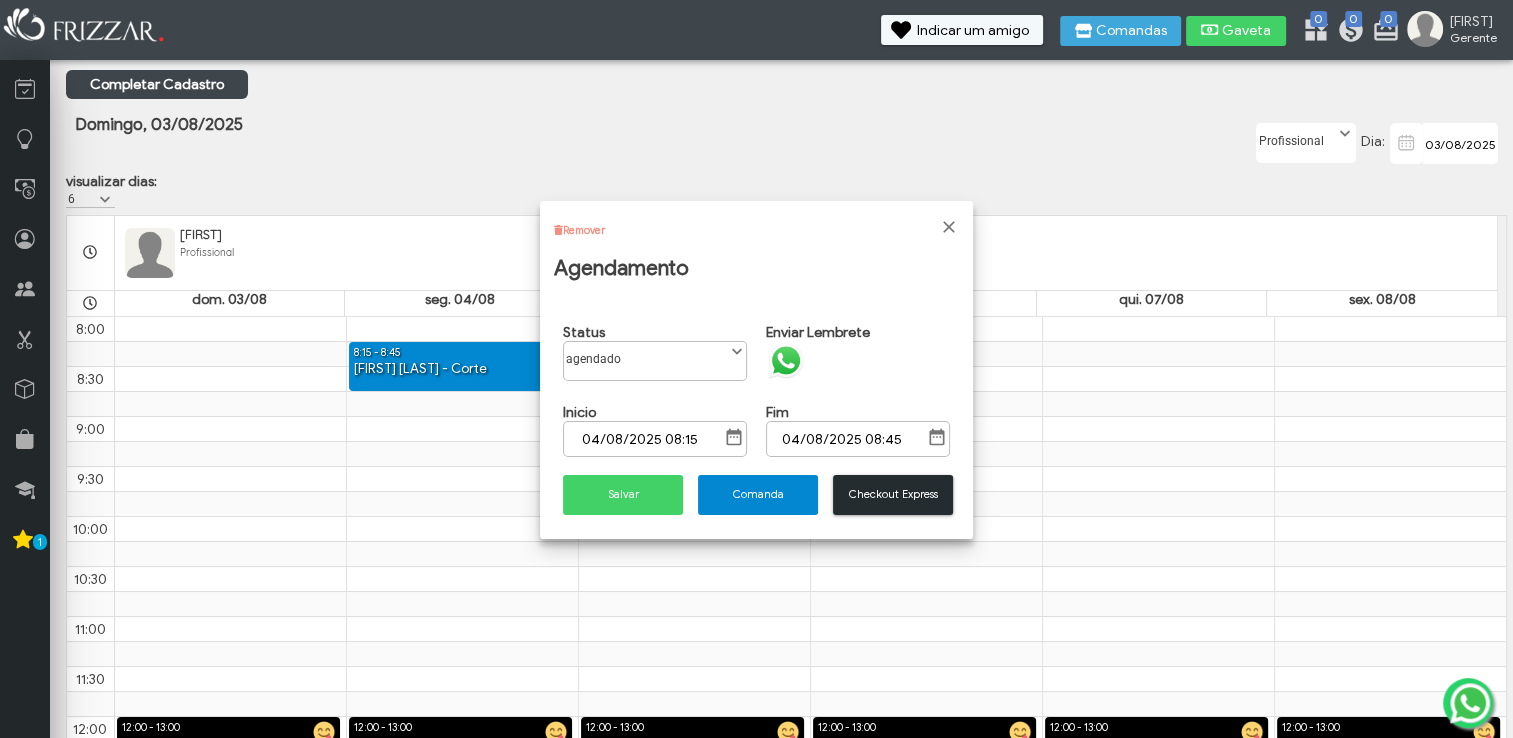 click on "agendado" at bounding box center [644, 354] 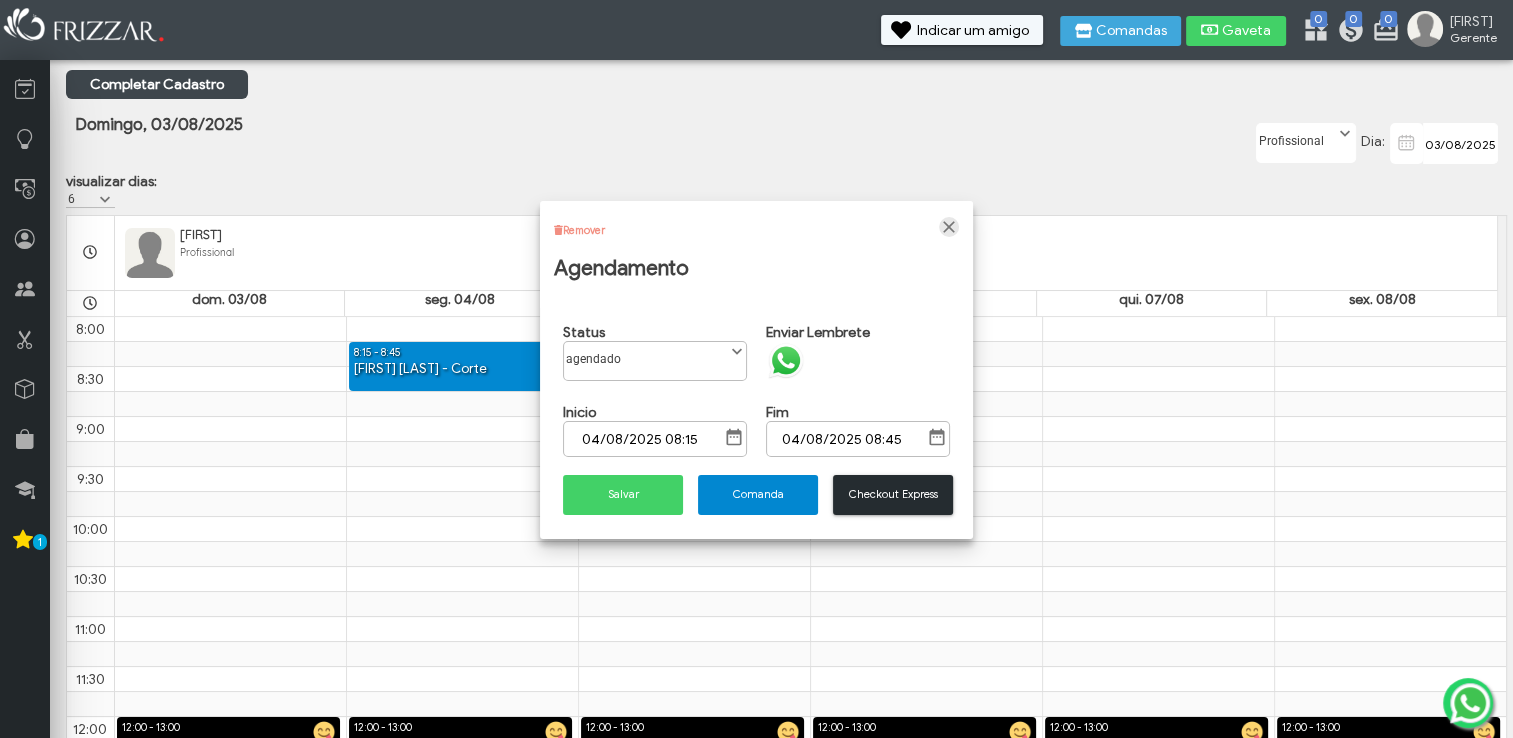 click at bounding box center [949, 227] 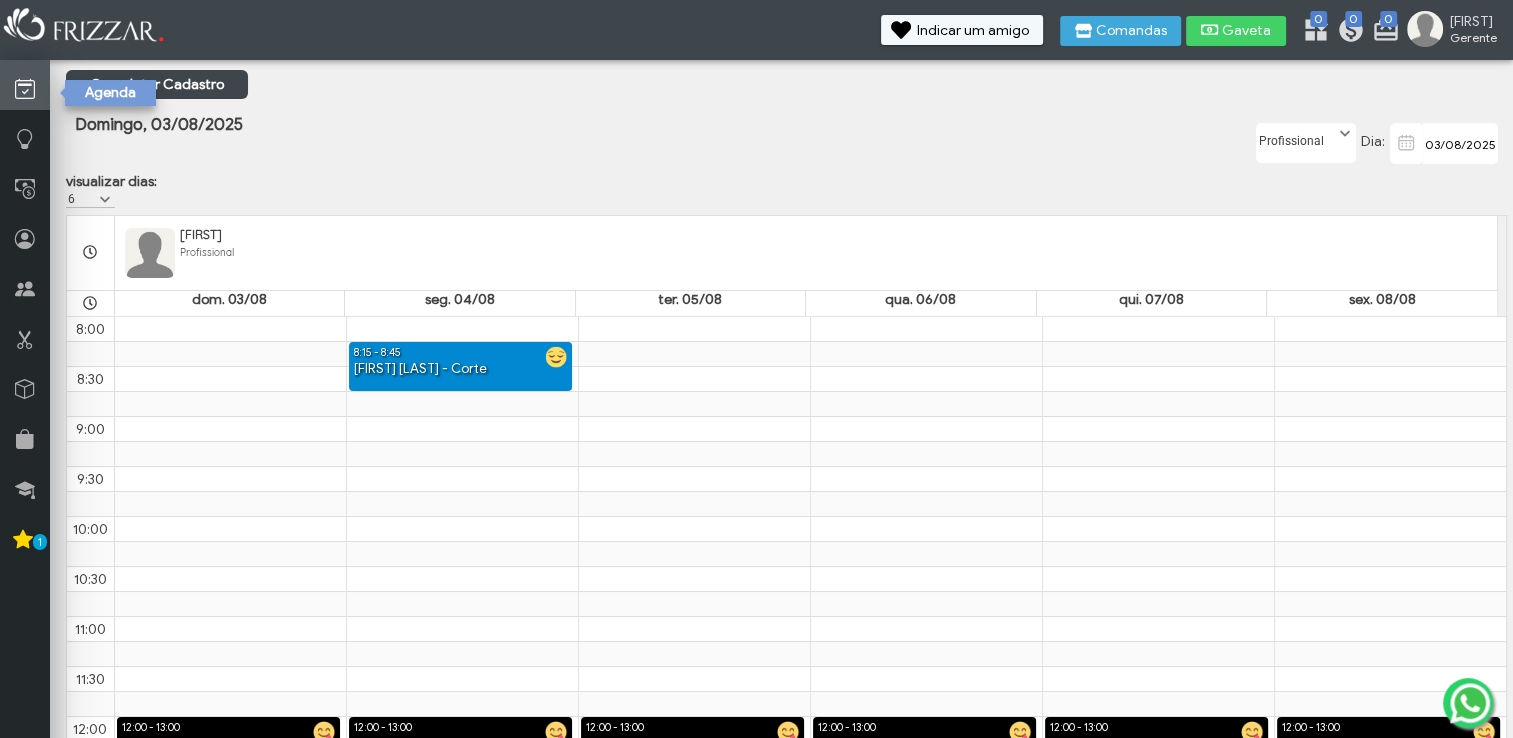 click at bounding box center [25, 85] 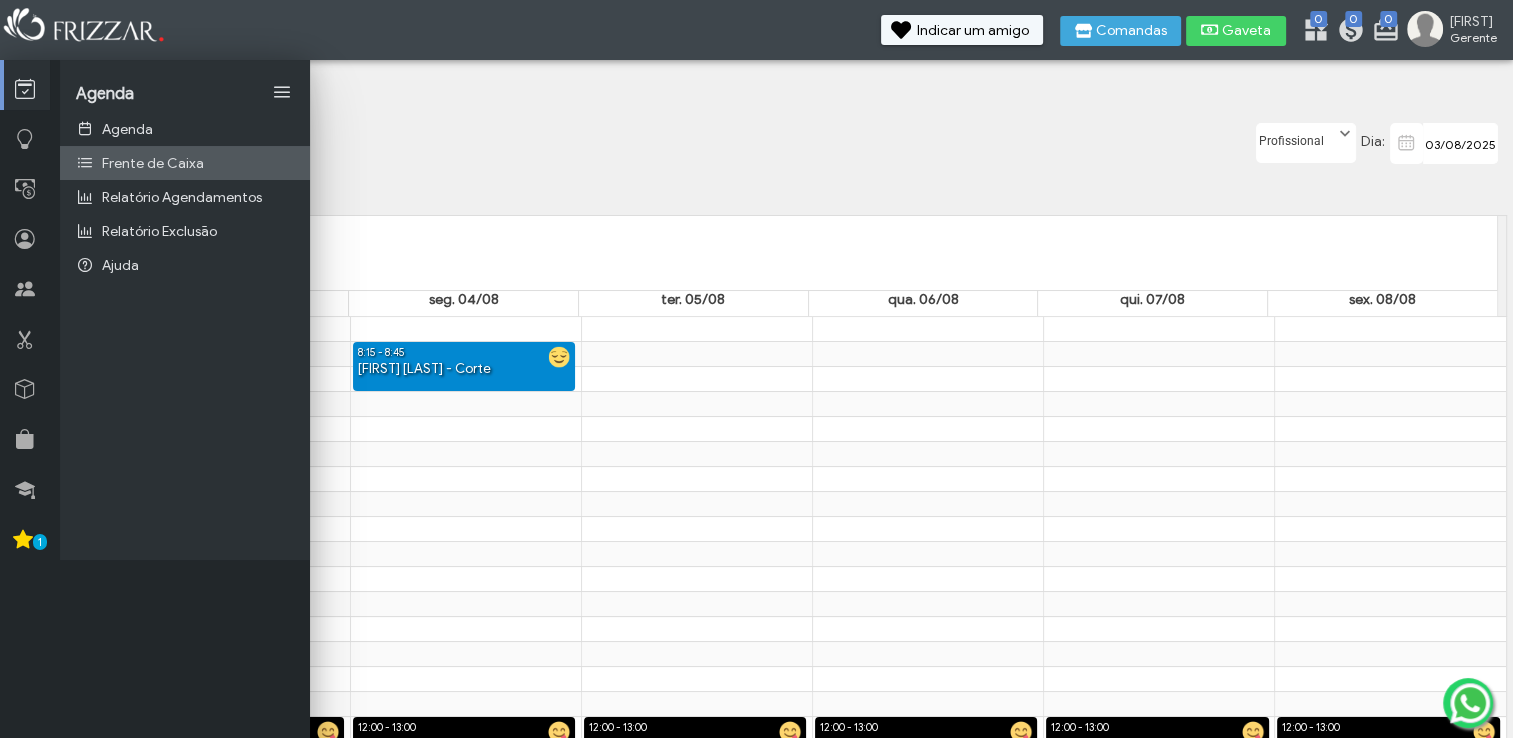 click on "Frente de Caixa" at bounding box center (153, 163) 